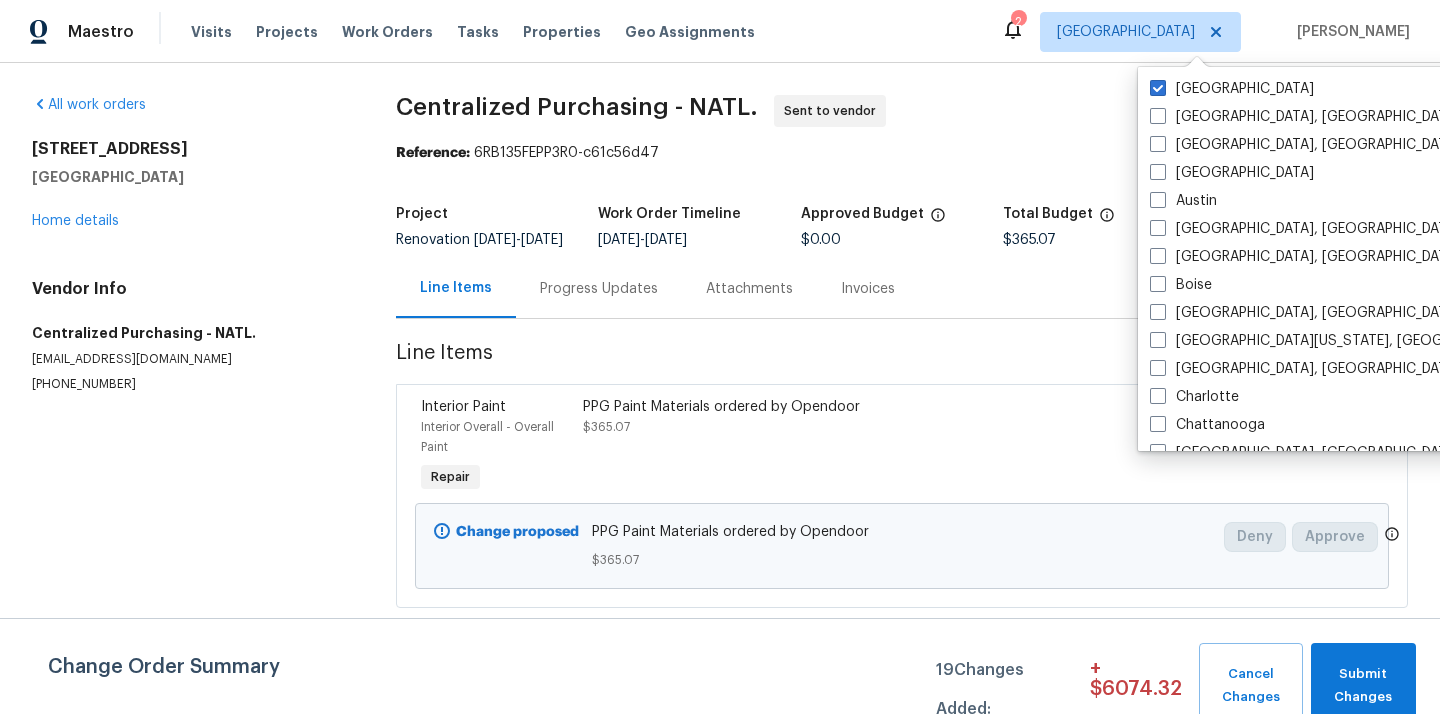 scroll, scrollTop: 0, scrollLeft: 0, axis: both 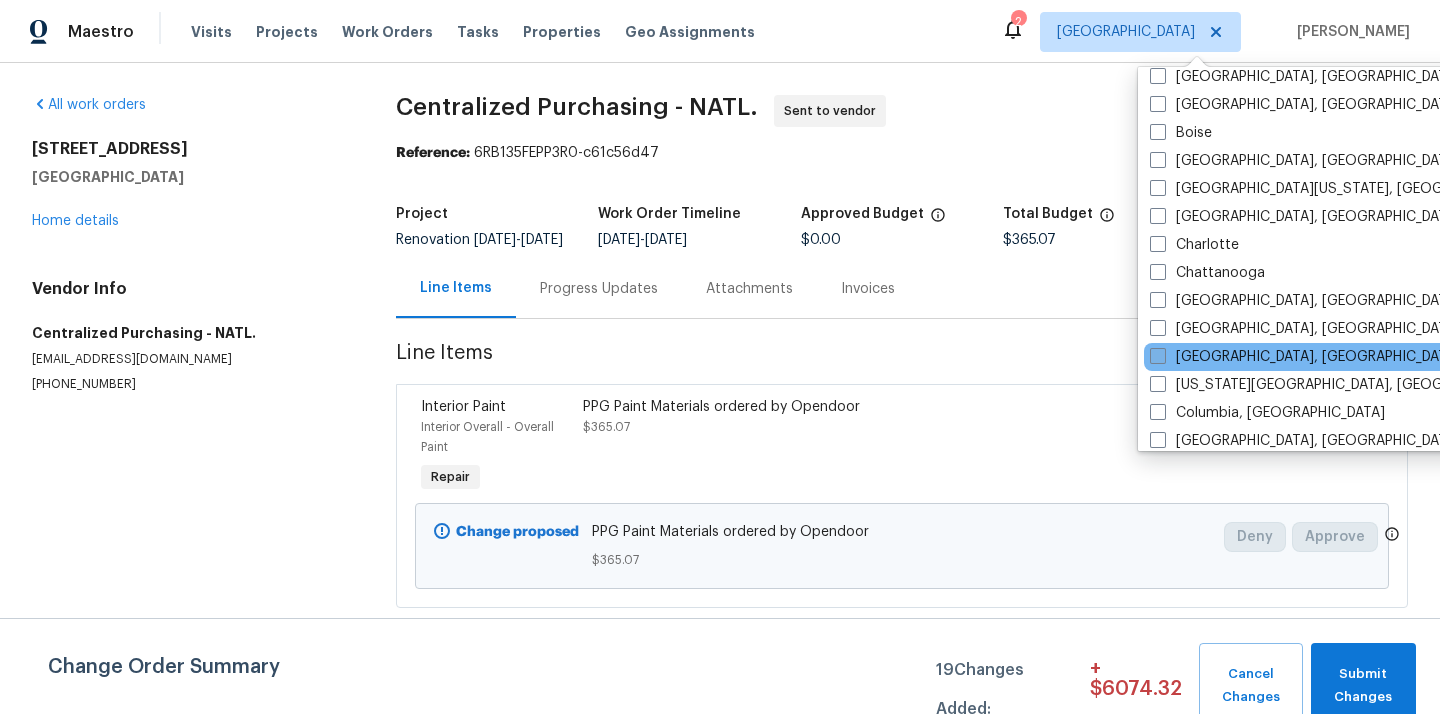 click on "[GEOGRAPHIC_DATA], [GEOGRAPHIC_DATA]" at bounding box center [1305, 357] 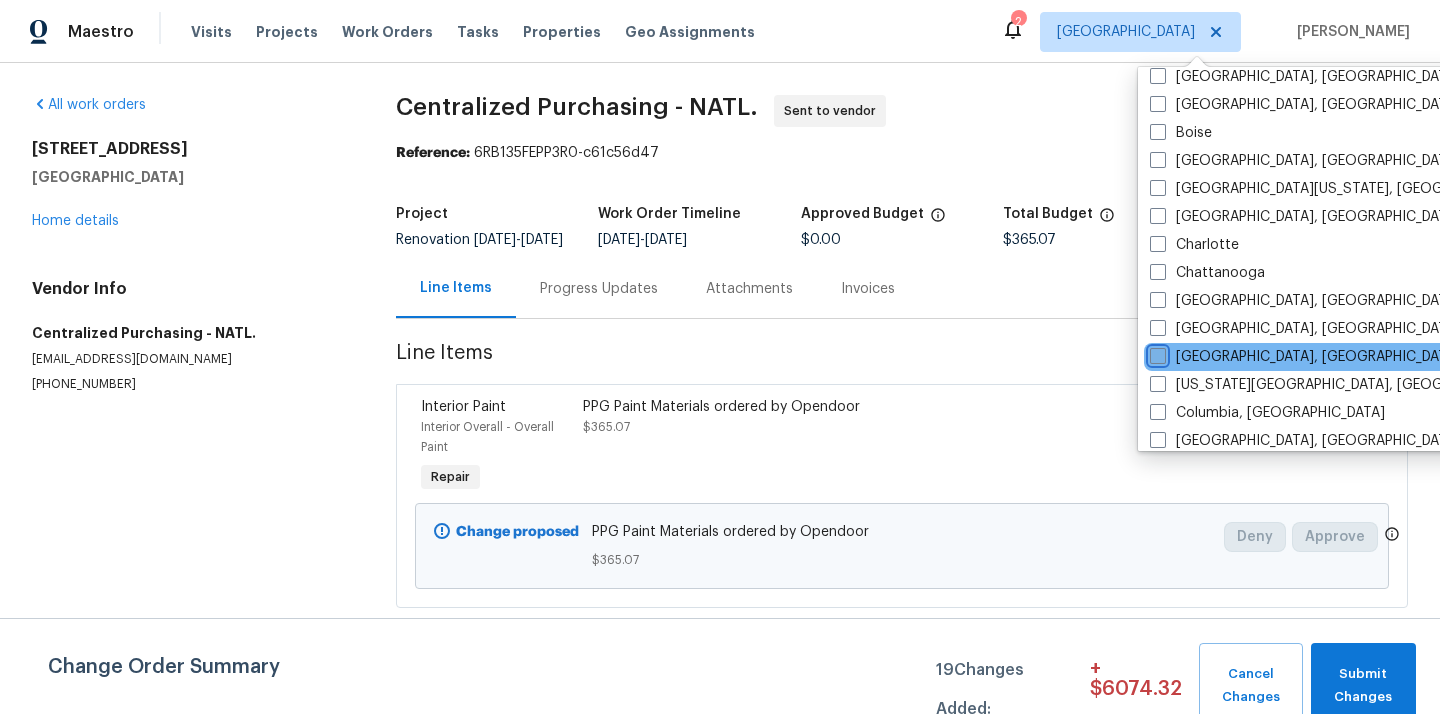 click on "[GEOGRAPHIC_DATA], [GEOGRAPHIC_DATA]" at bounding box center (1156, 353) 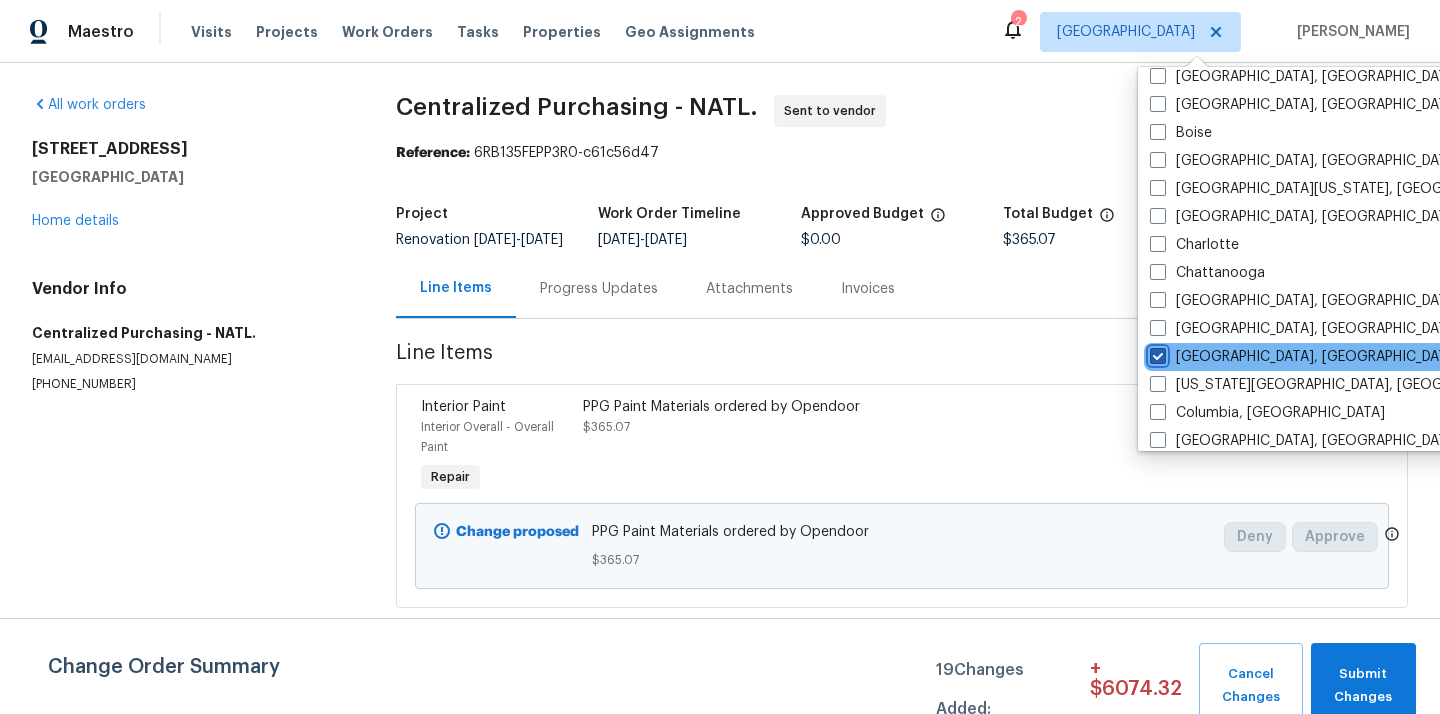 checkbox on "true" 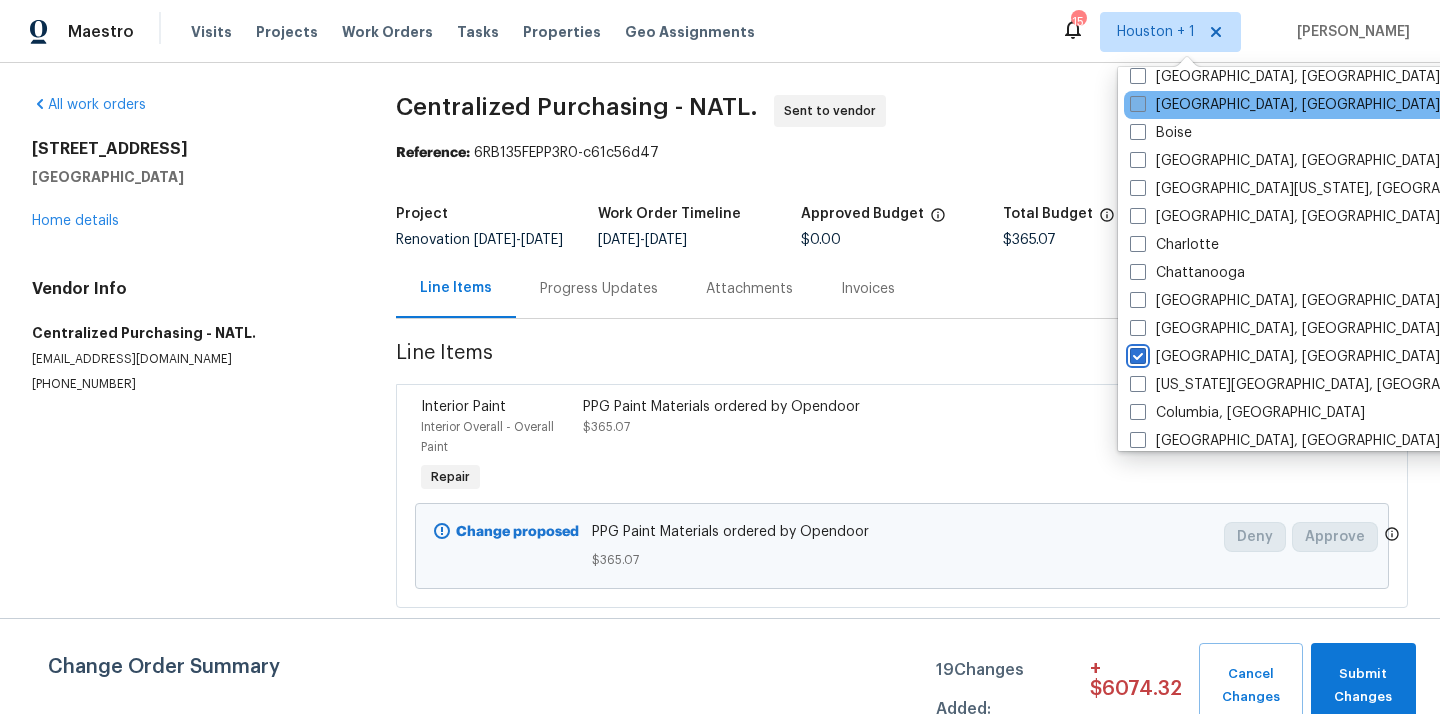 scroll, scrollTop: 0, scrollLeft: 0, axis: both 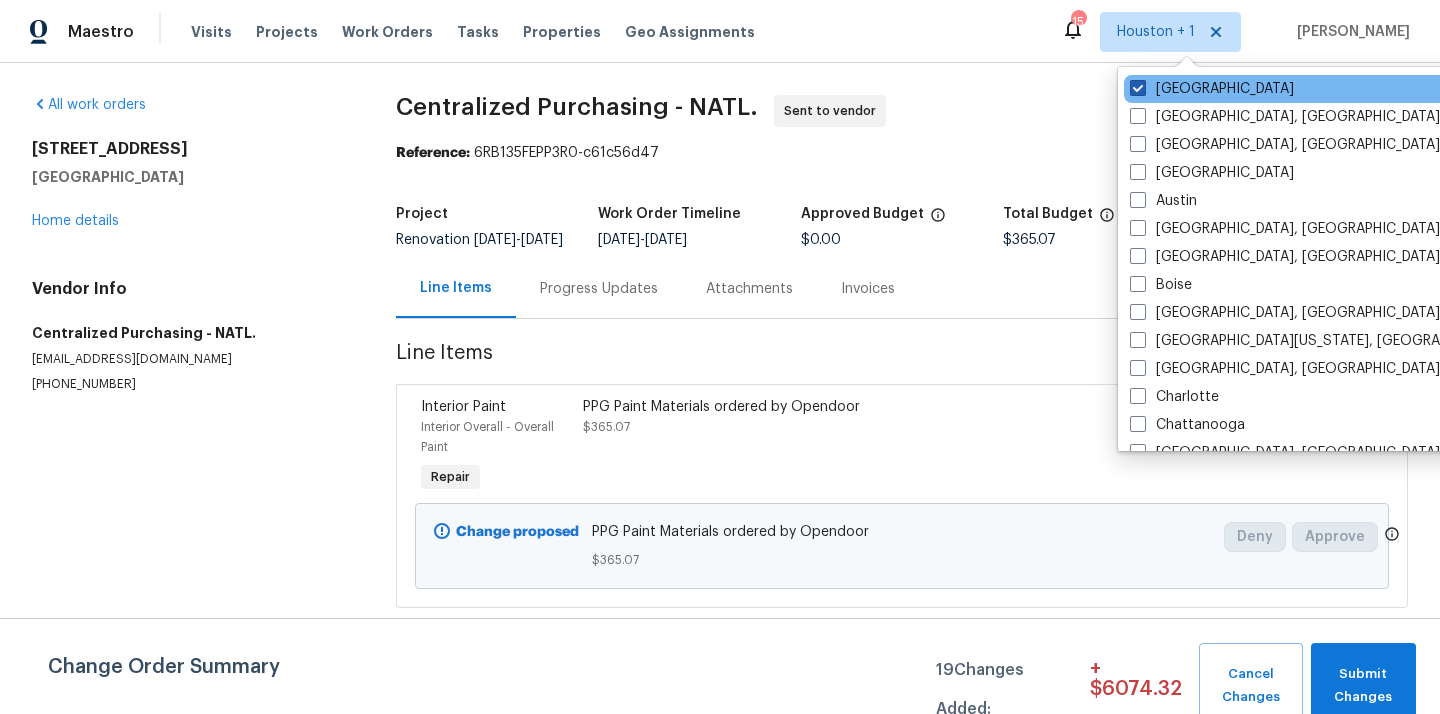 click on "[GEOGRAPHIC_DATA]" at bounding box center (1212, 89) 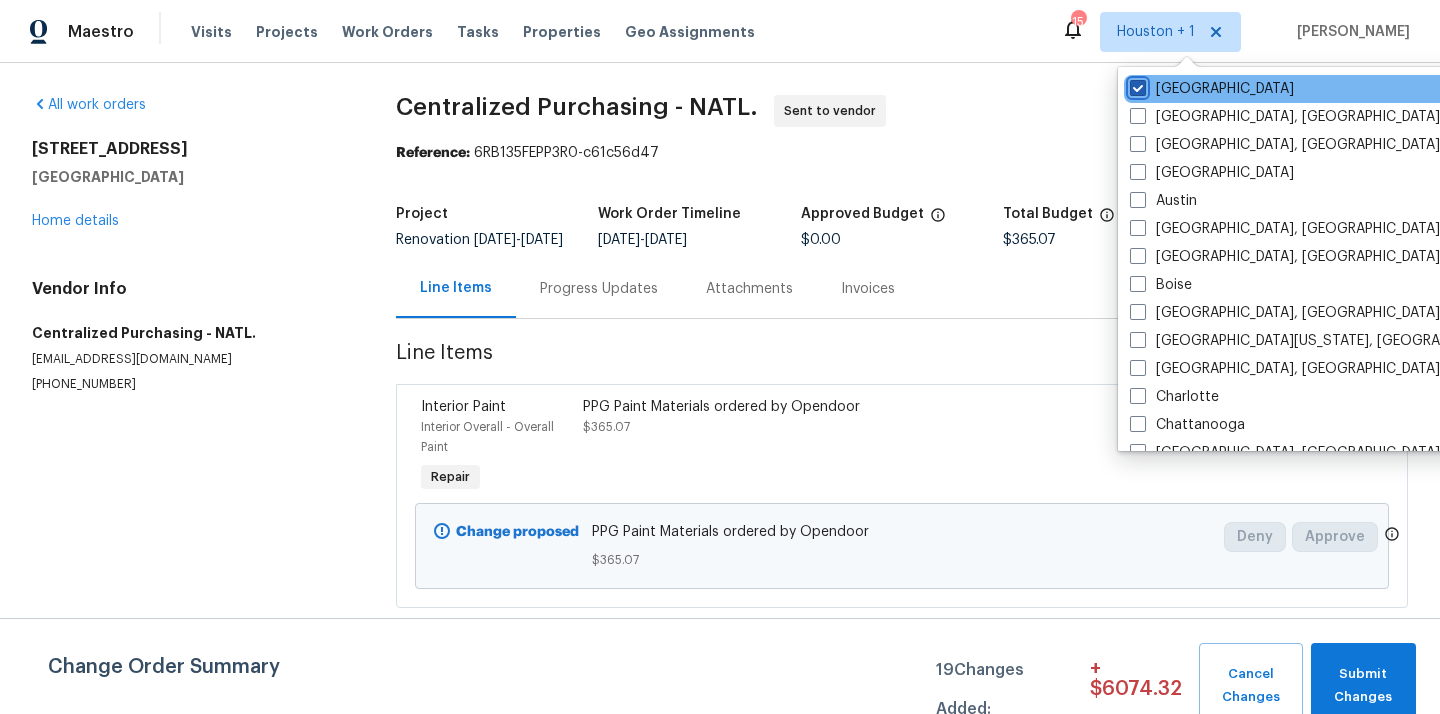 click on "[GEOGRAPHIC_DATA]" at bounding box center [1136, 85] 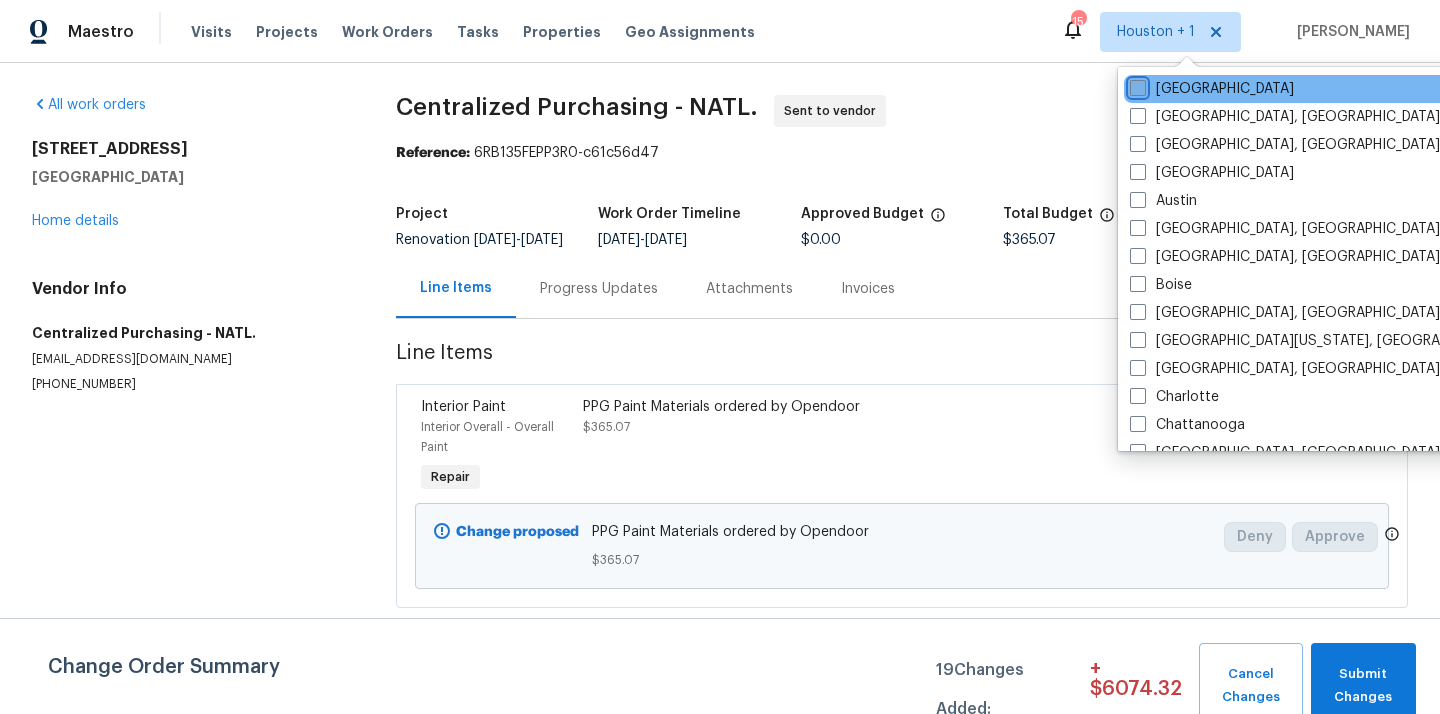checkbox on "false" 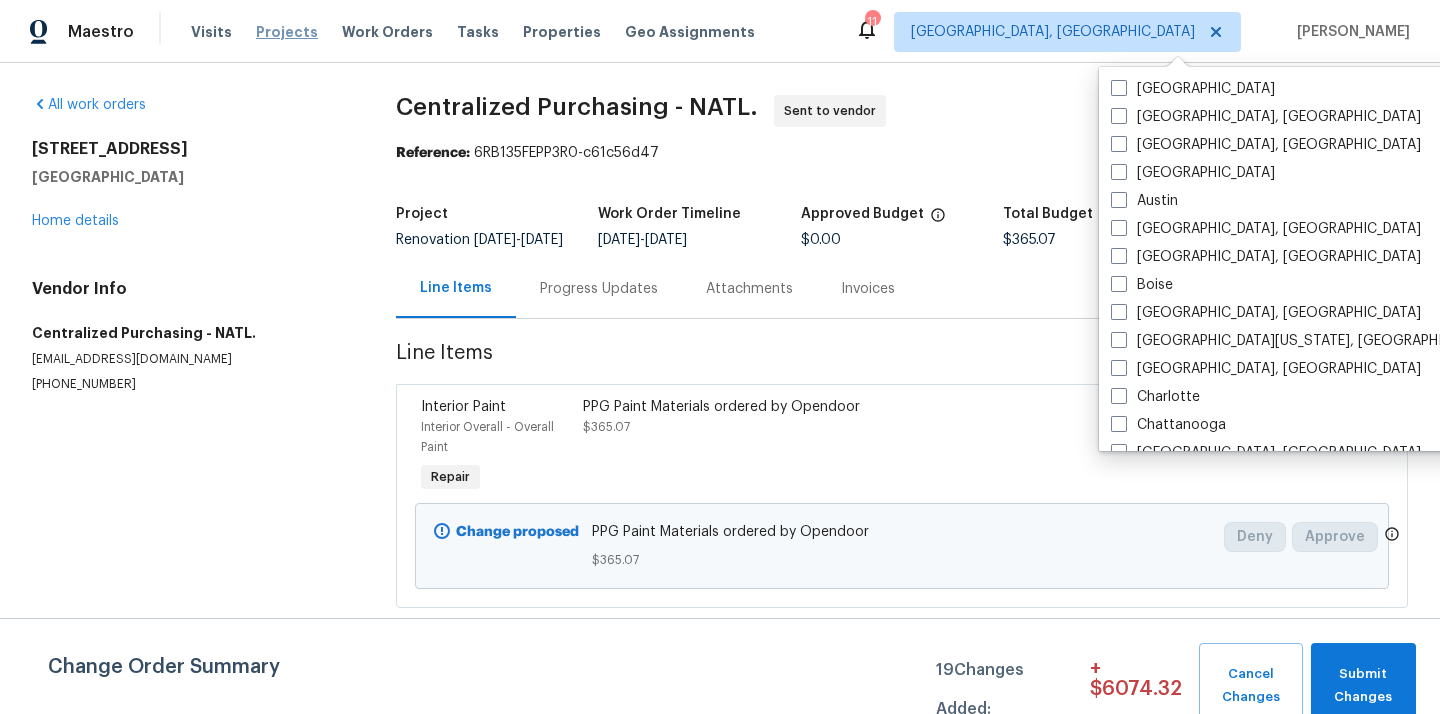click on "Projects" at bounding box center [287, 32] 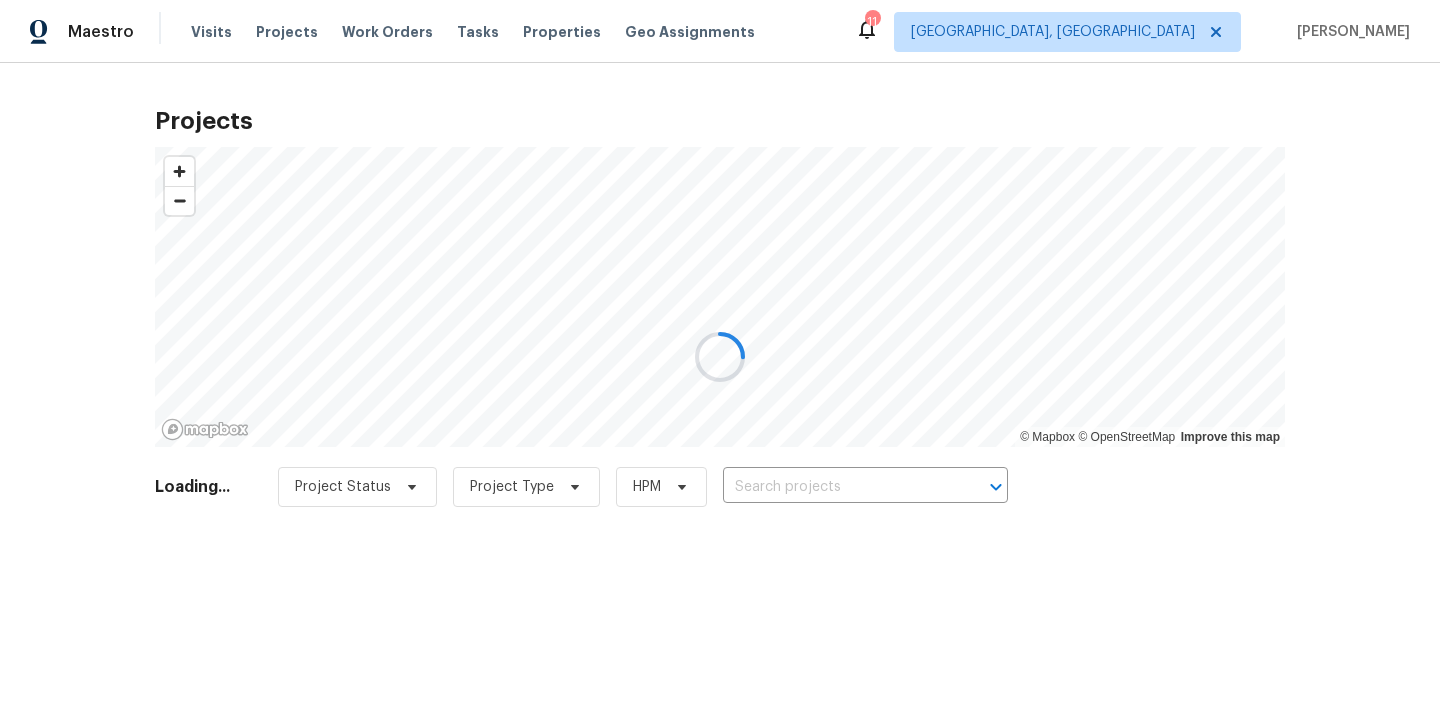 click at bounding box center (720, 357) 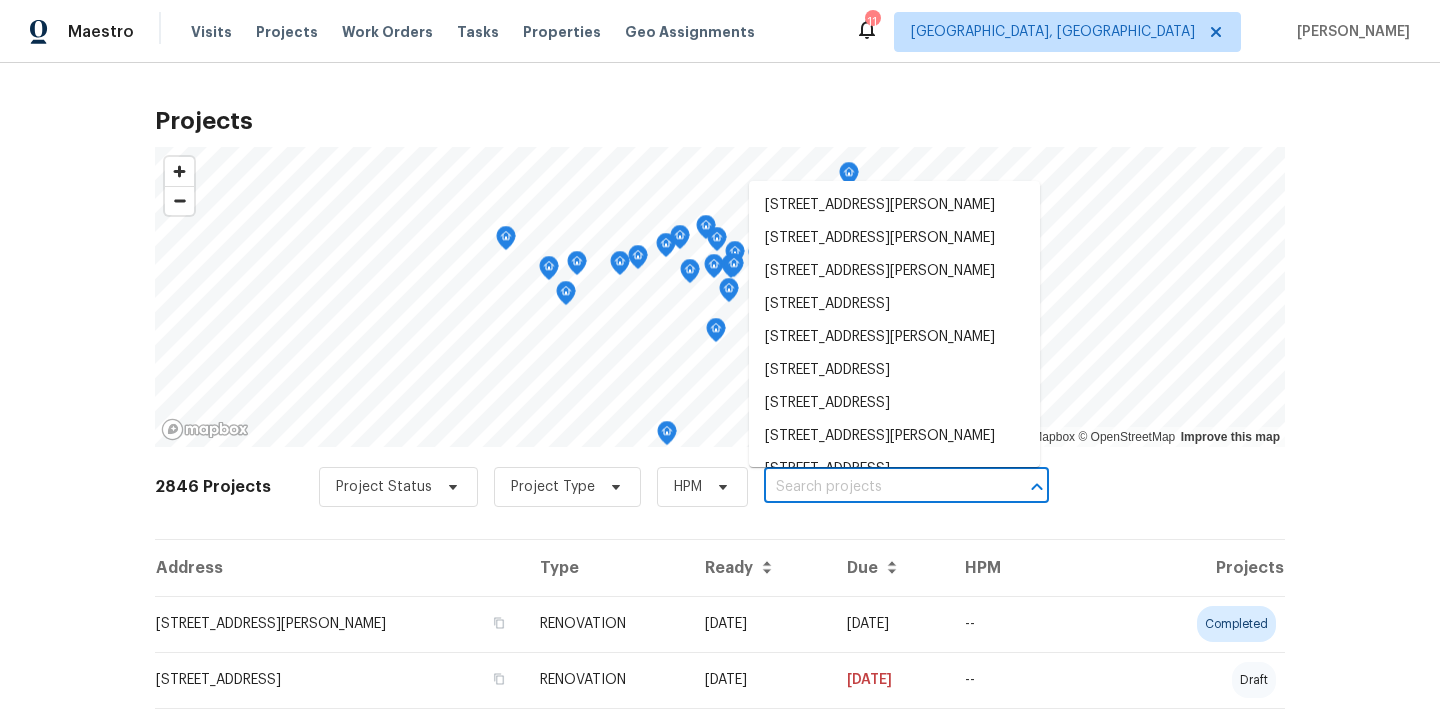 click at bounding box center [878, 487] 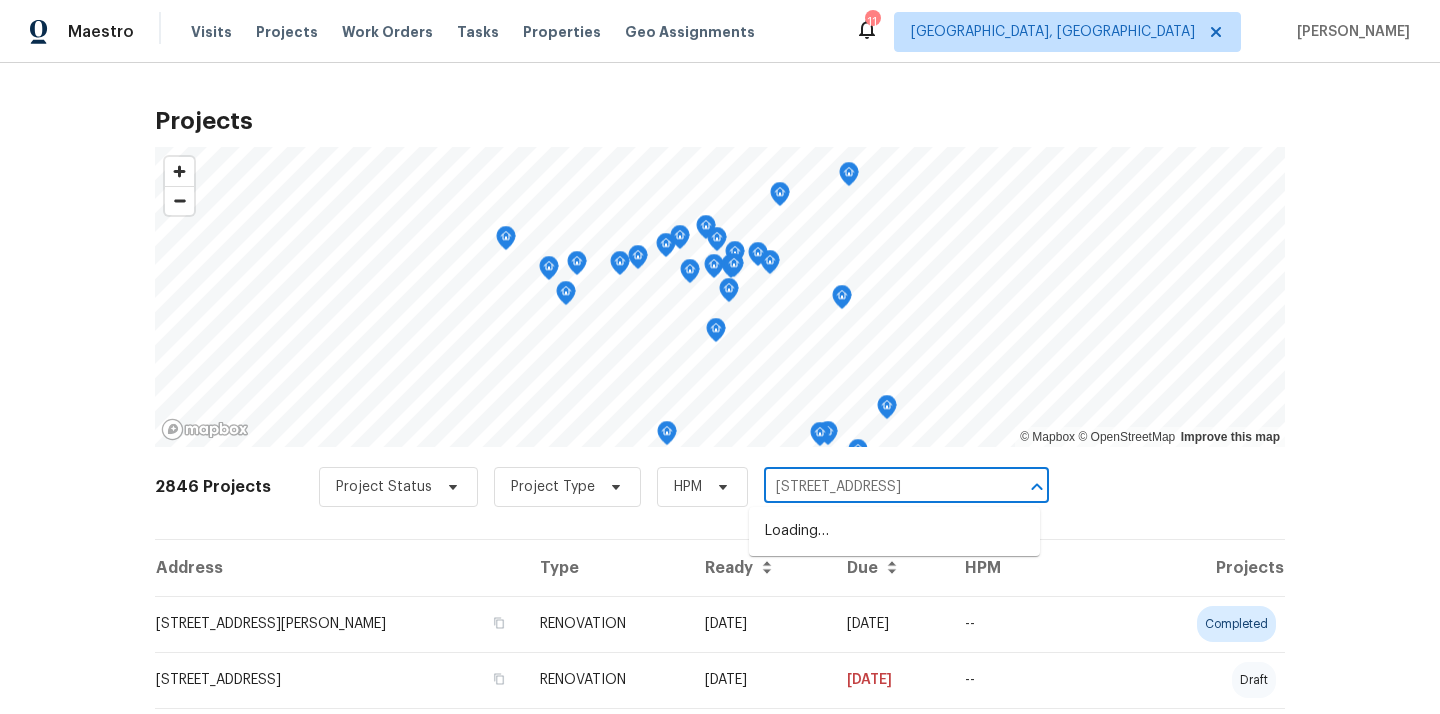 scroll, scrollTop: 0, scrollLeft: 68, axis: horizontal 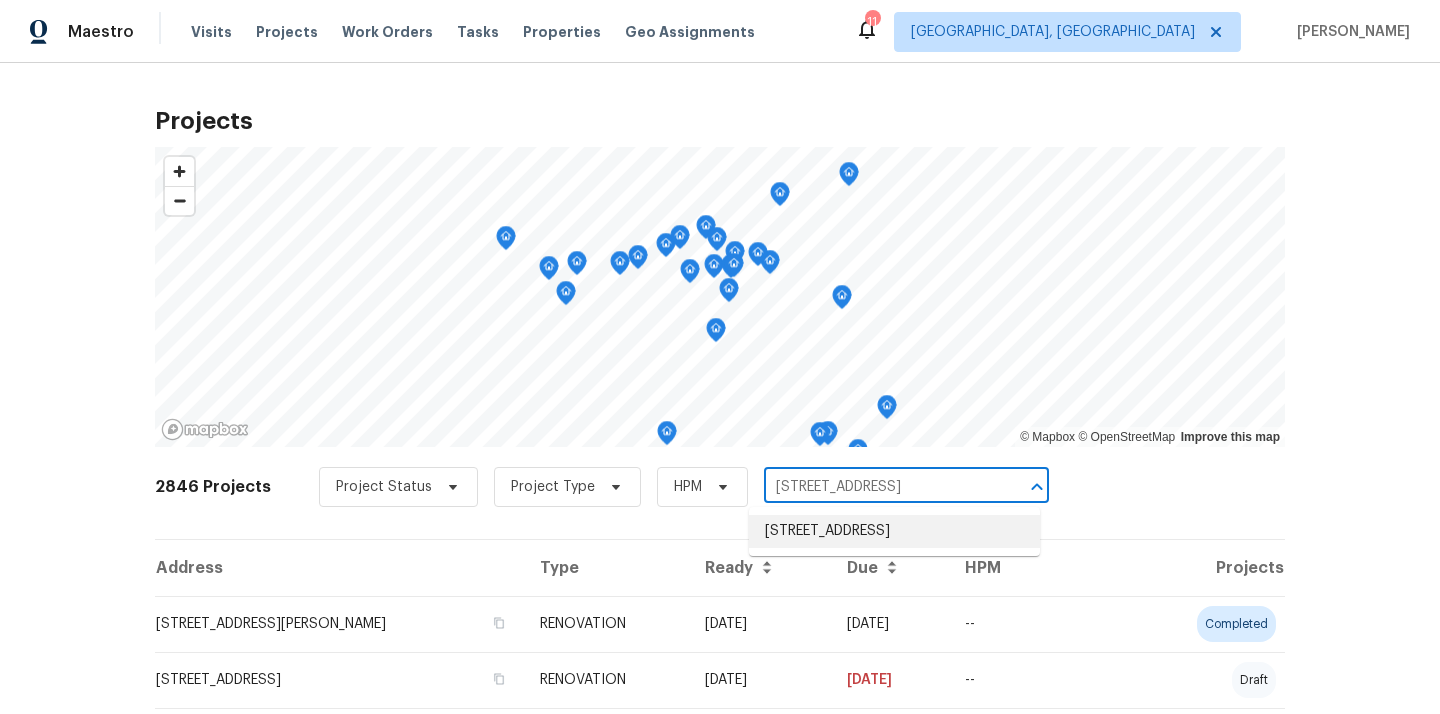click on "[STREET_ADDRESS]" at bounding box center [894, 531] 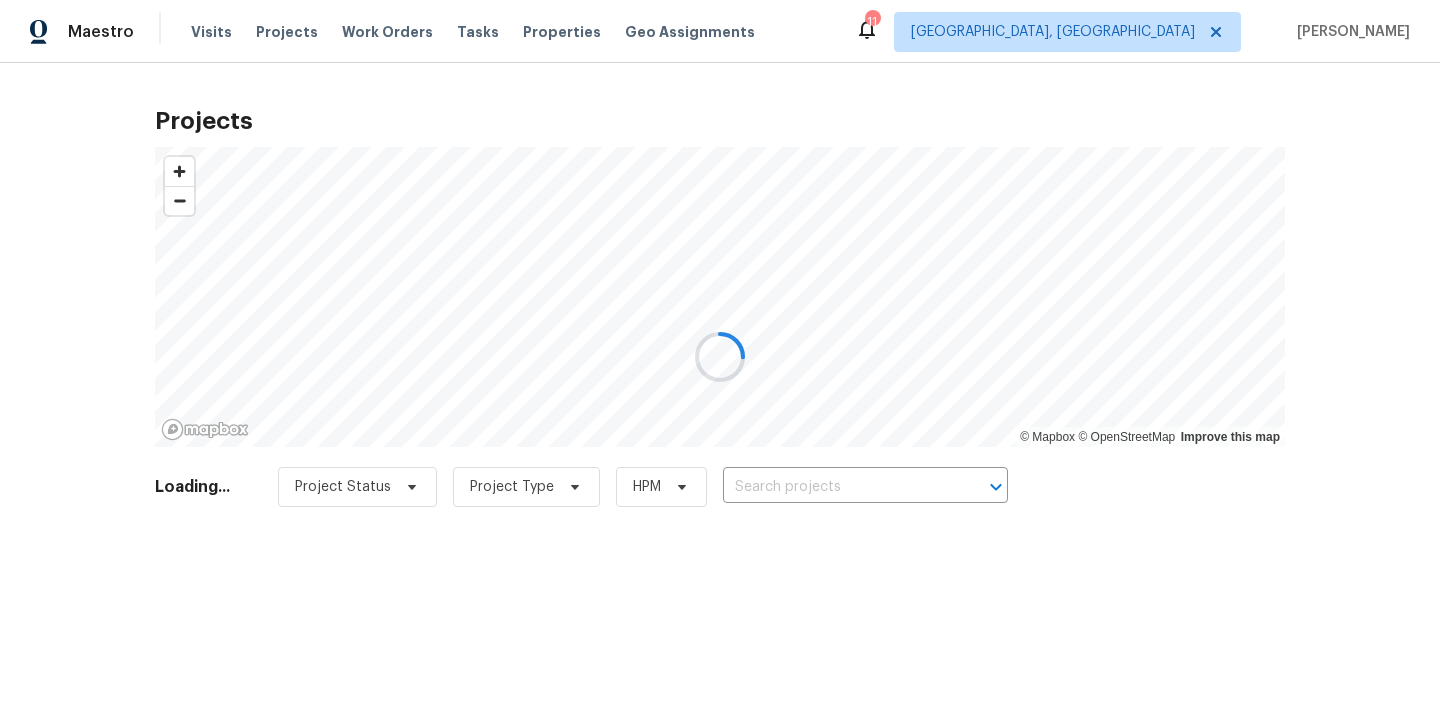 type on "[STREET_ADDRESS]" 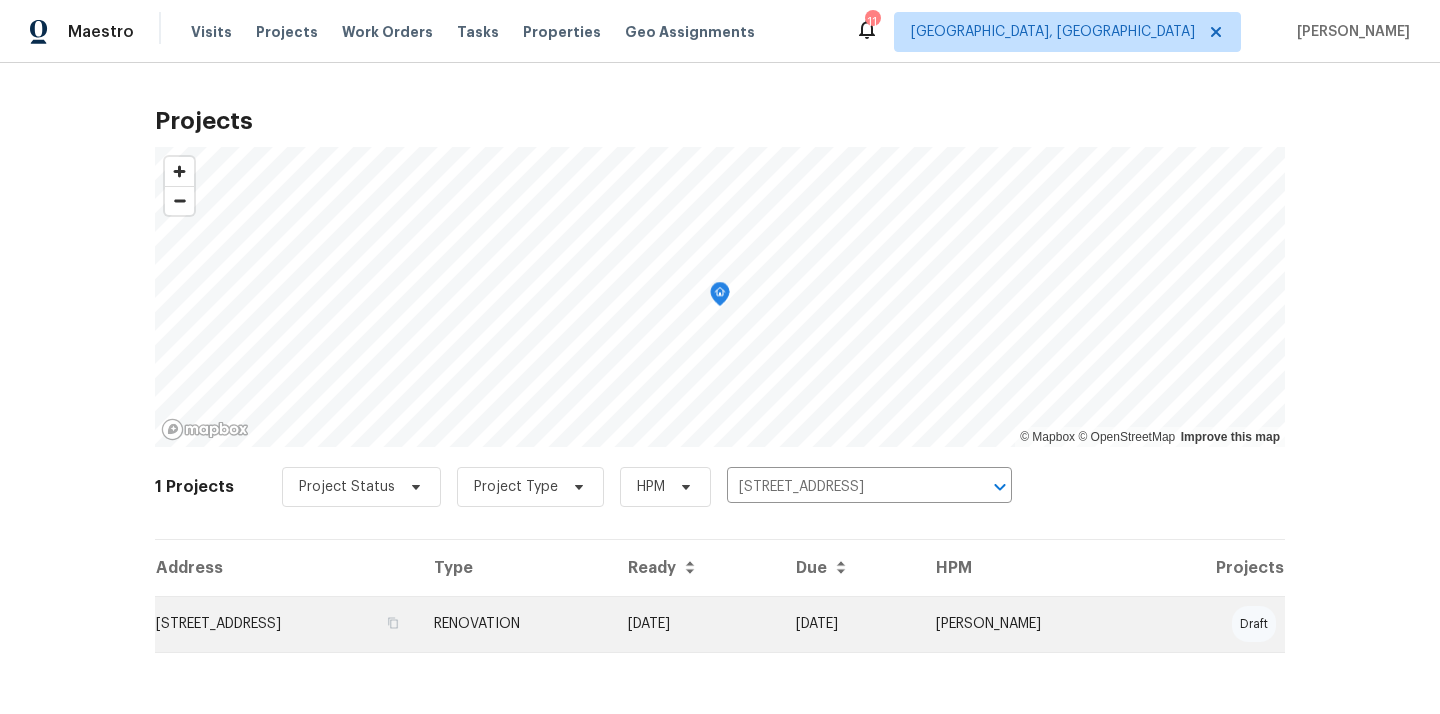 click on "[STREET_ADDRESS]" at bounding box center (286, 624) 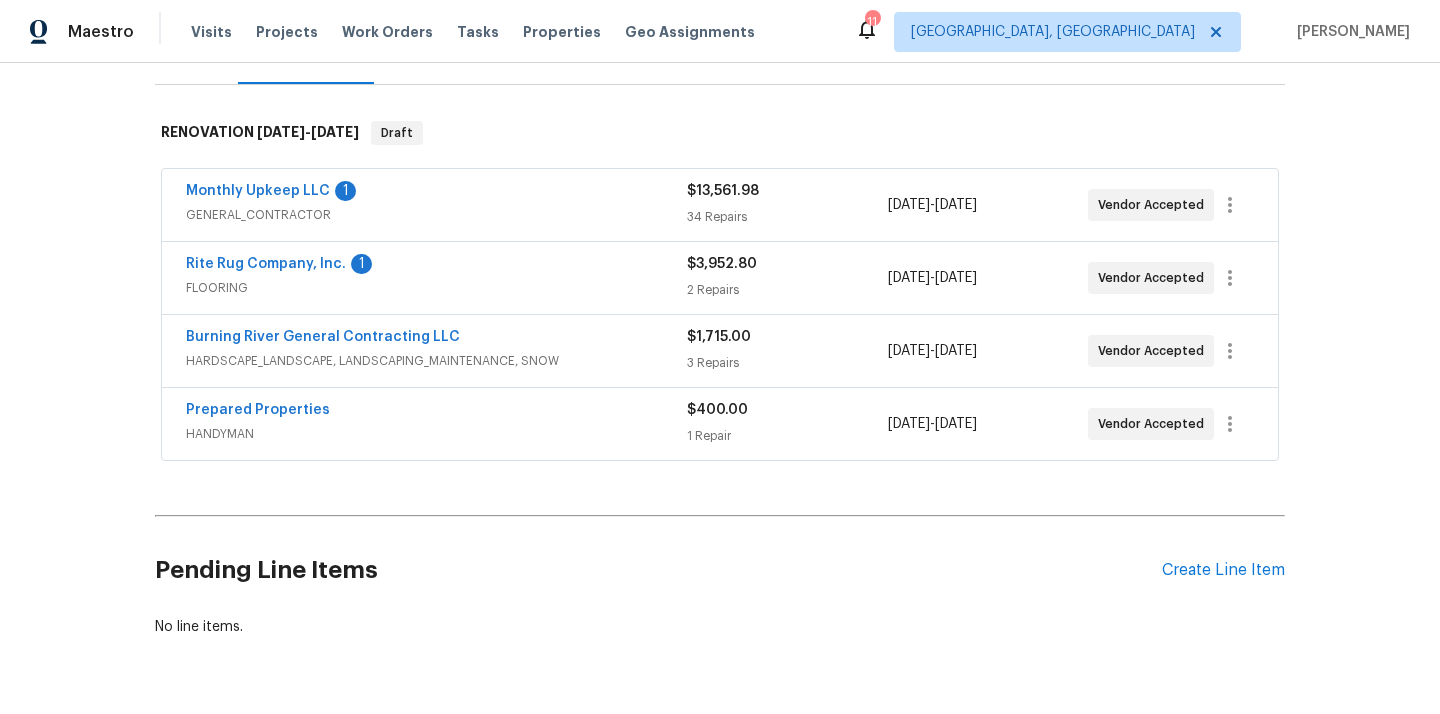 scroll, scrollTop: 284, scrollLeft: 0, axis: vertical 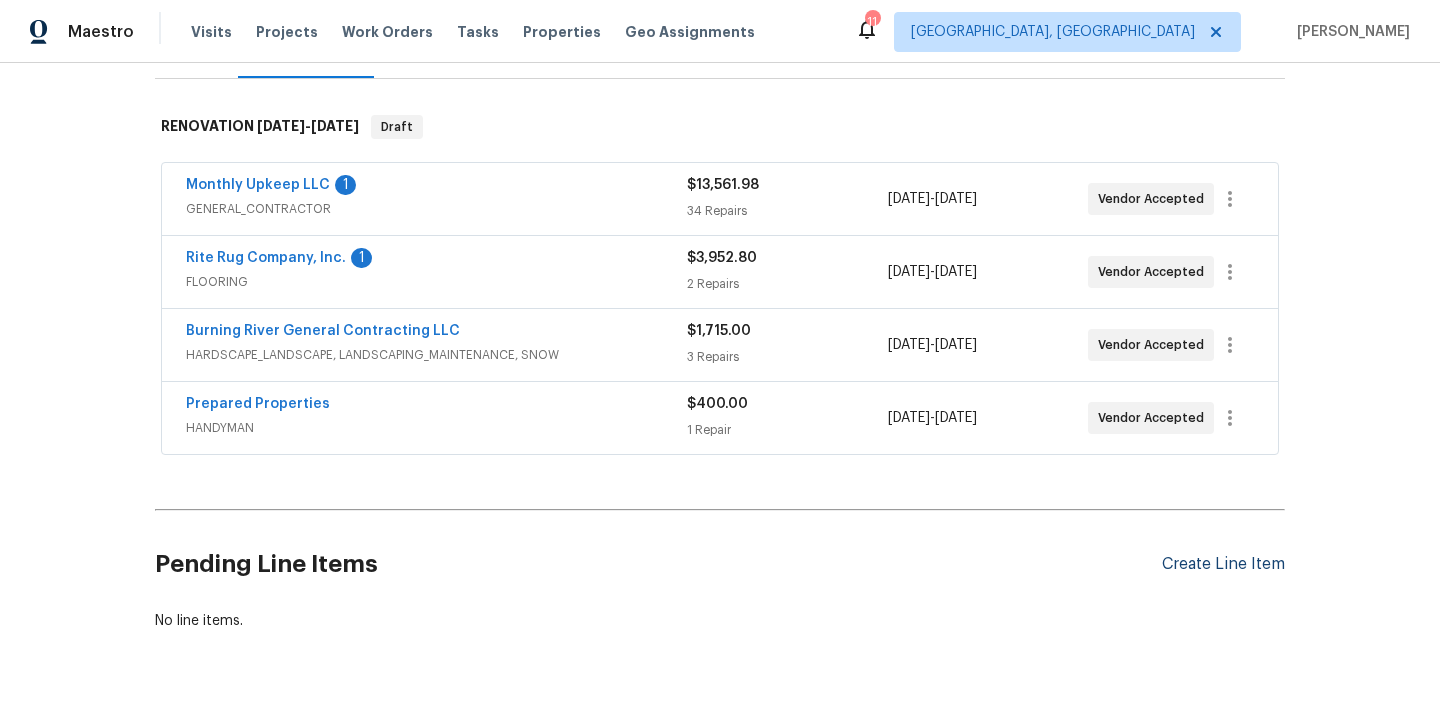 click on "Create Line Item" at bounding box center [1223, 564] 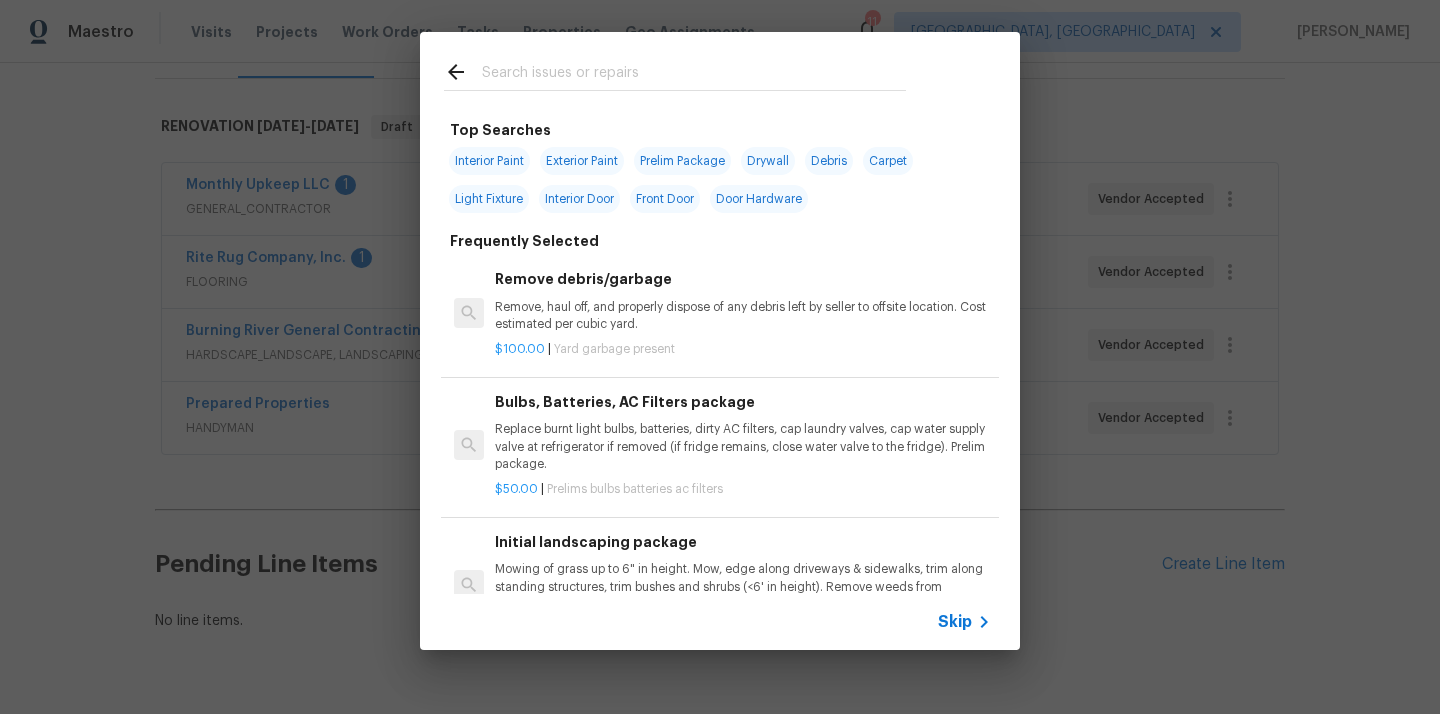click at bounding box center (694, 75) 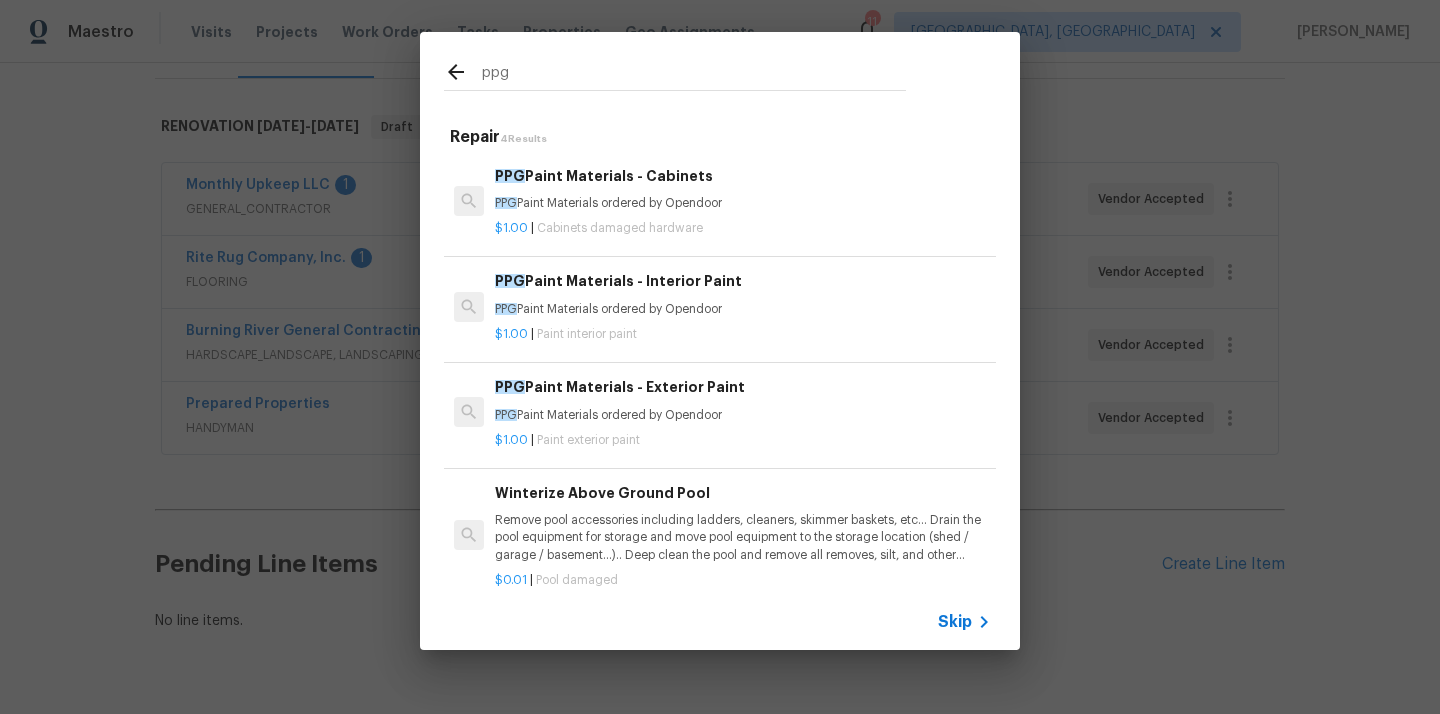 type on "ppg" 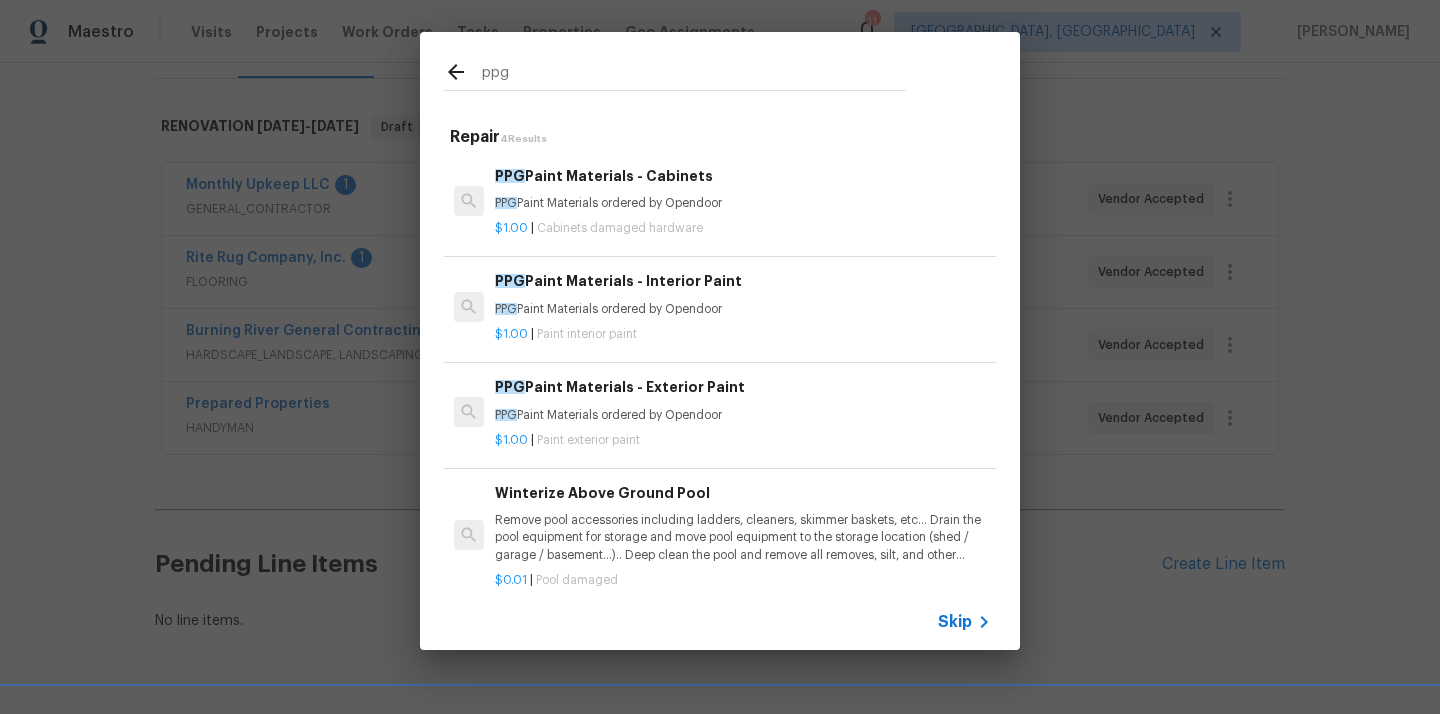 click on "PPG  Paint Materials ordered by Opendoor" at bounding box center [743, 203] 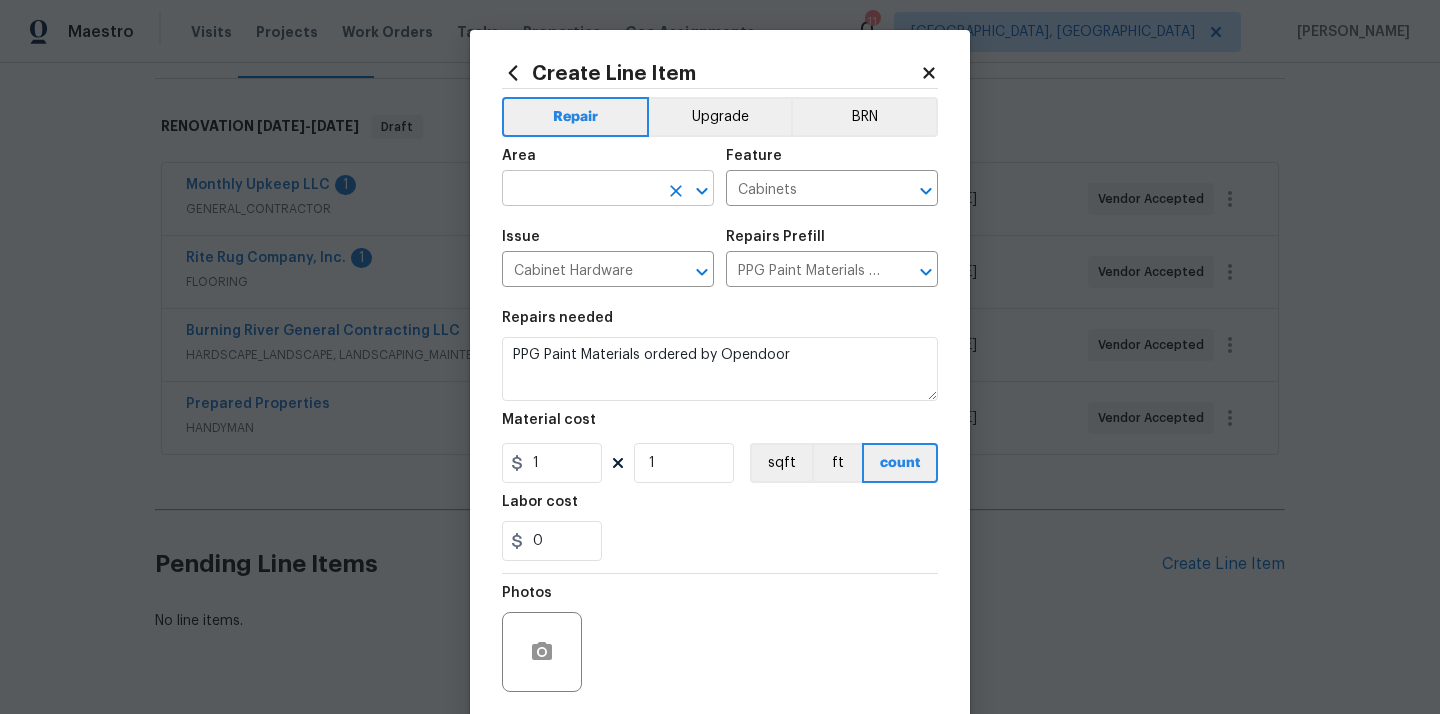 click at bounding box center (580, 190) 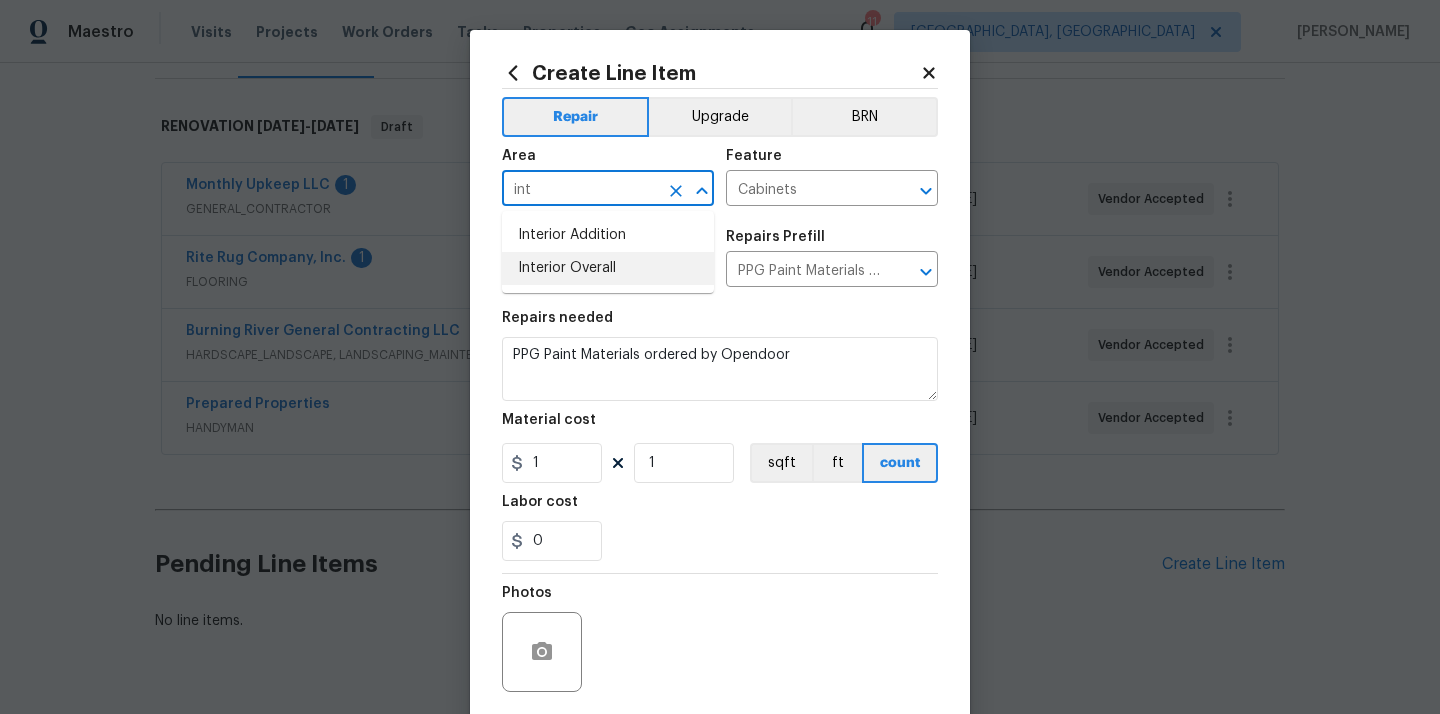 click on "Interior Overall" at bounding box center (608, 268) 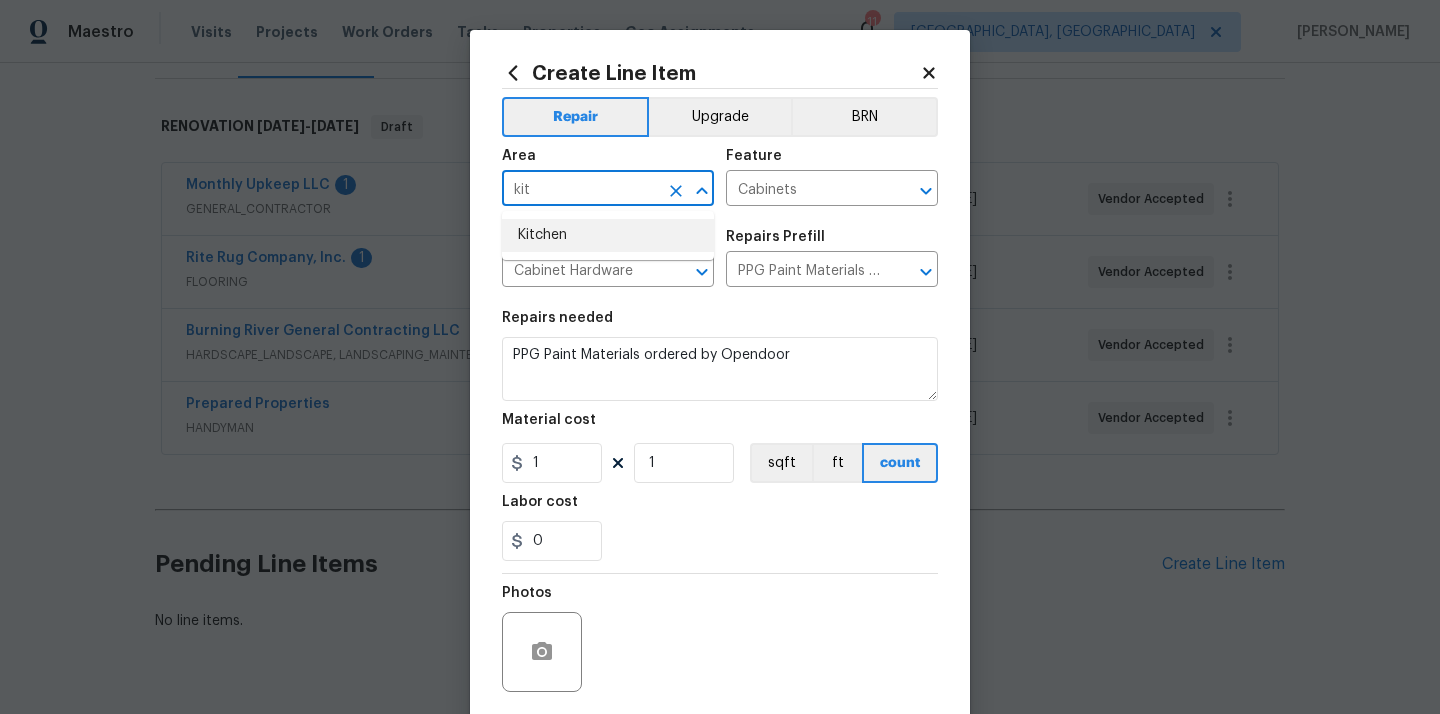 click on "Kitchen" at bounding box center [608, 235] 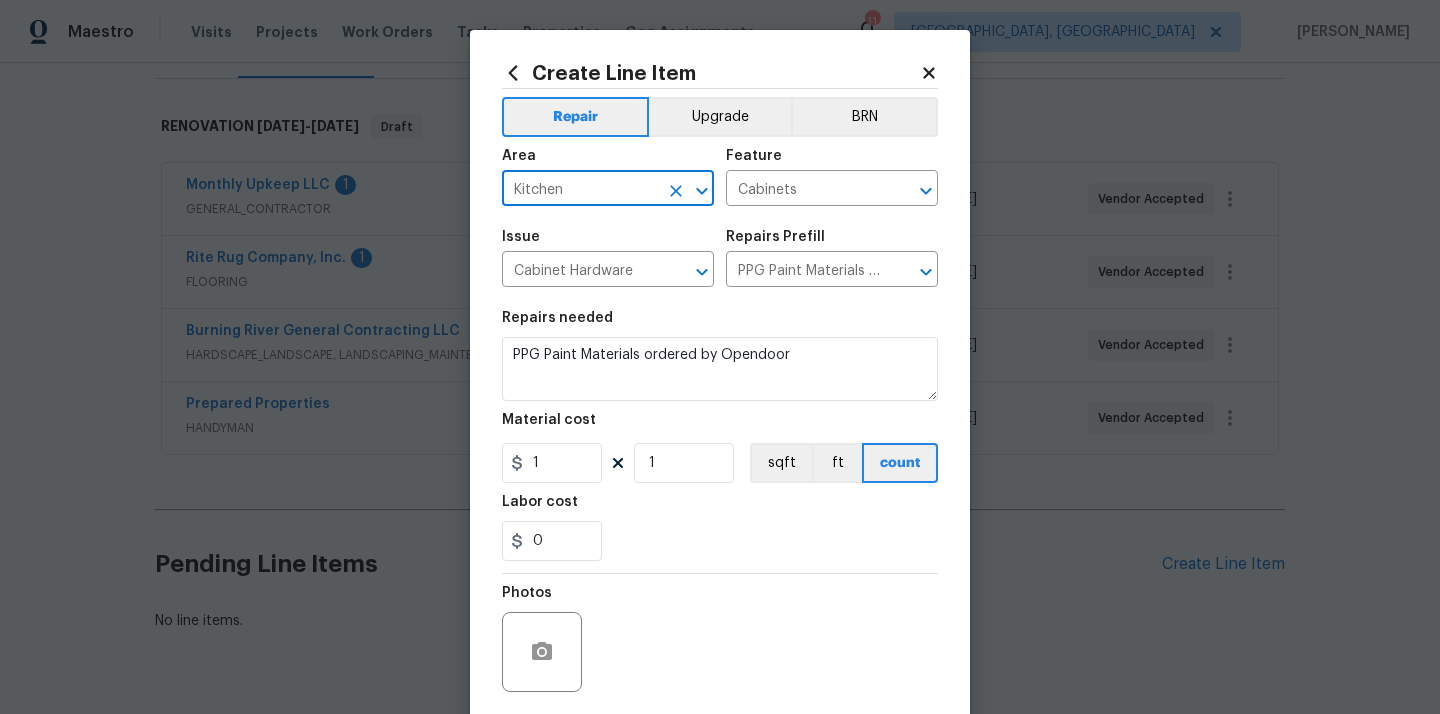 type on "Kitchen" 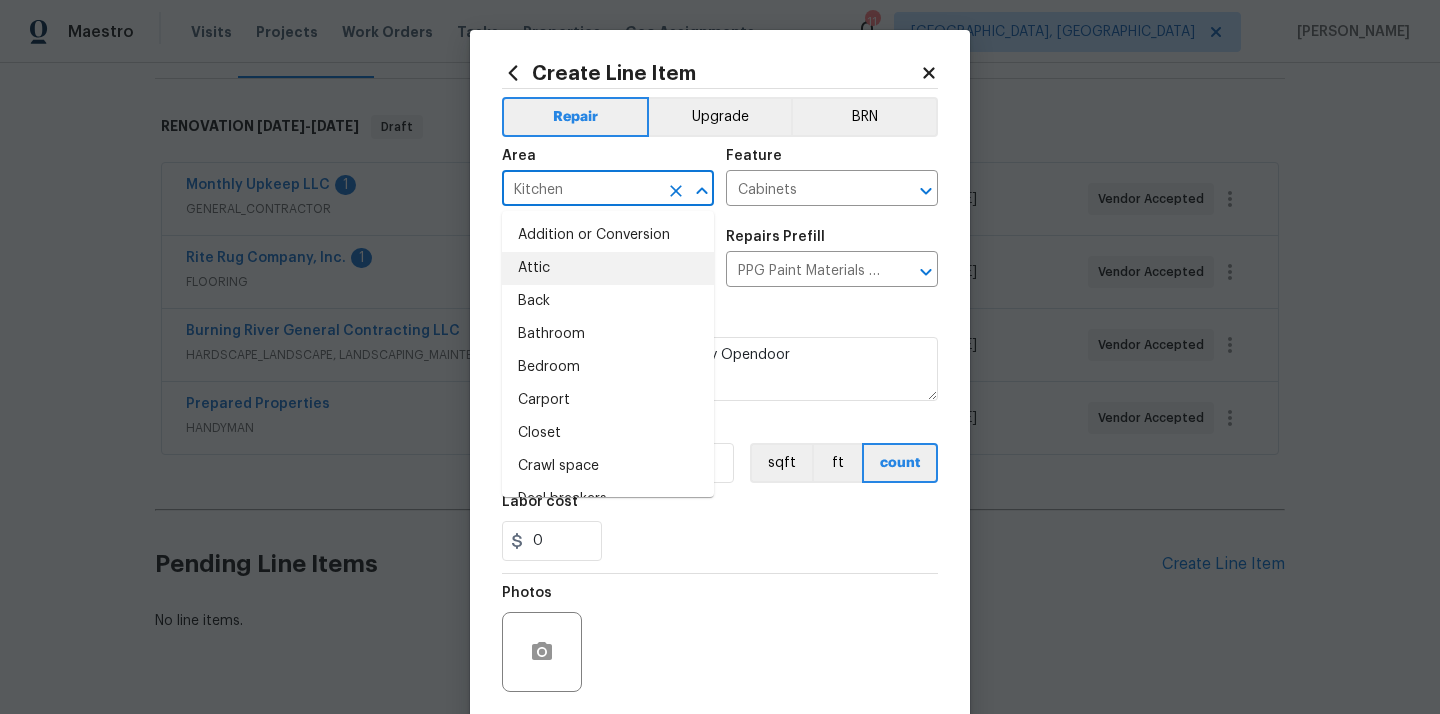 click on "Repairs needed" at bounding box center [720, 324] 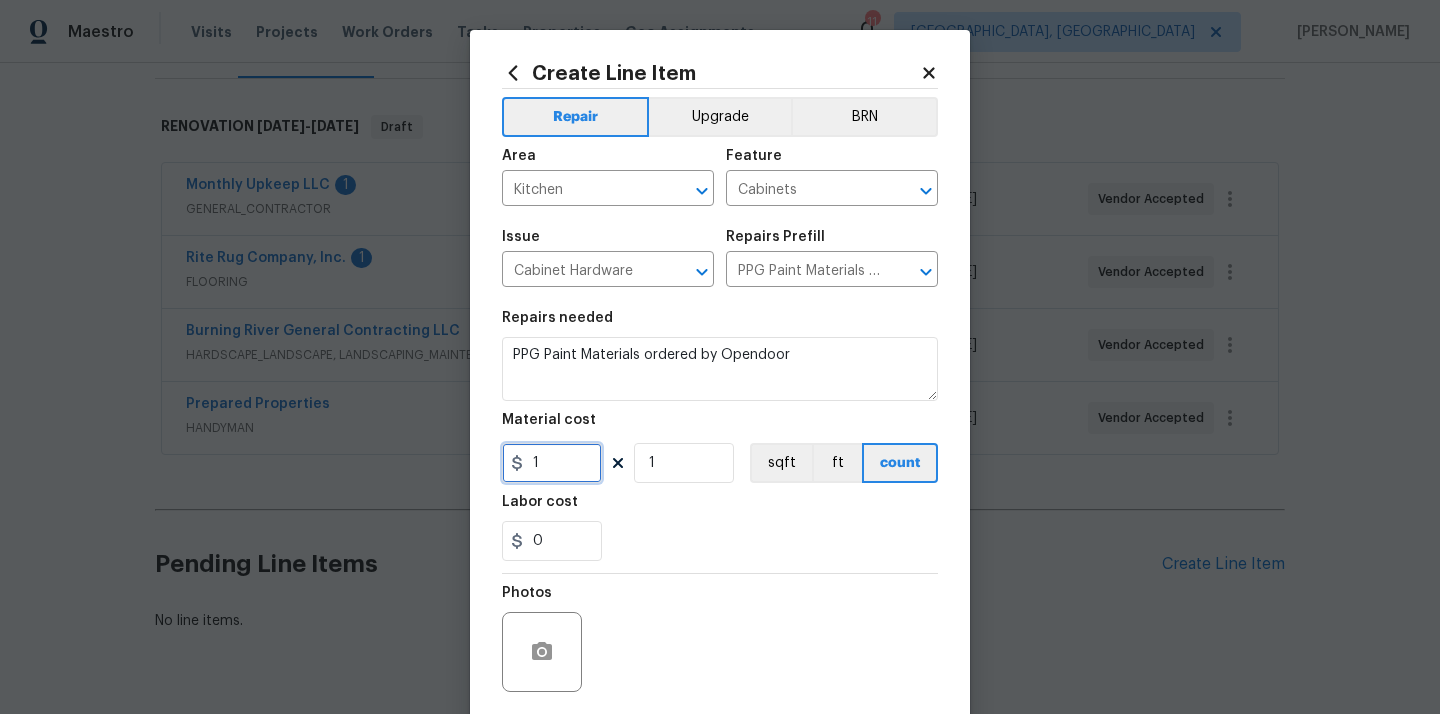 drag, startPoint x: 553, startPoint y: 461, endPoint x: 476, endPoint y: 462, distance: 77.00649 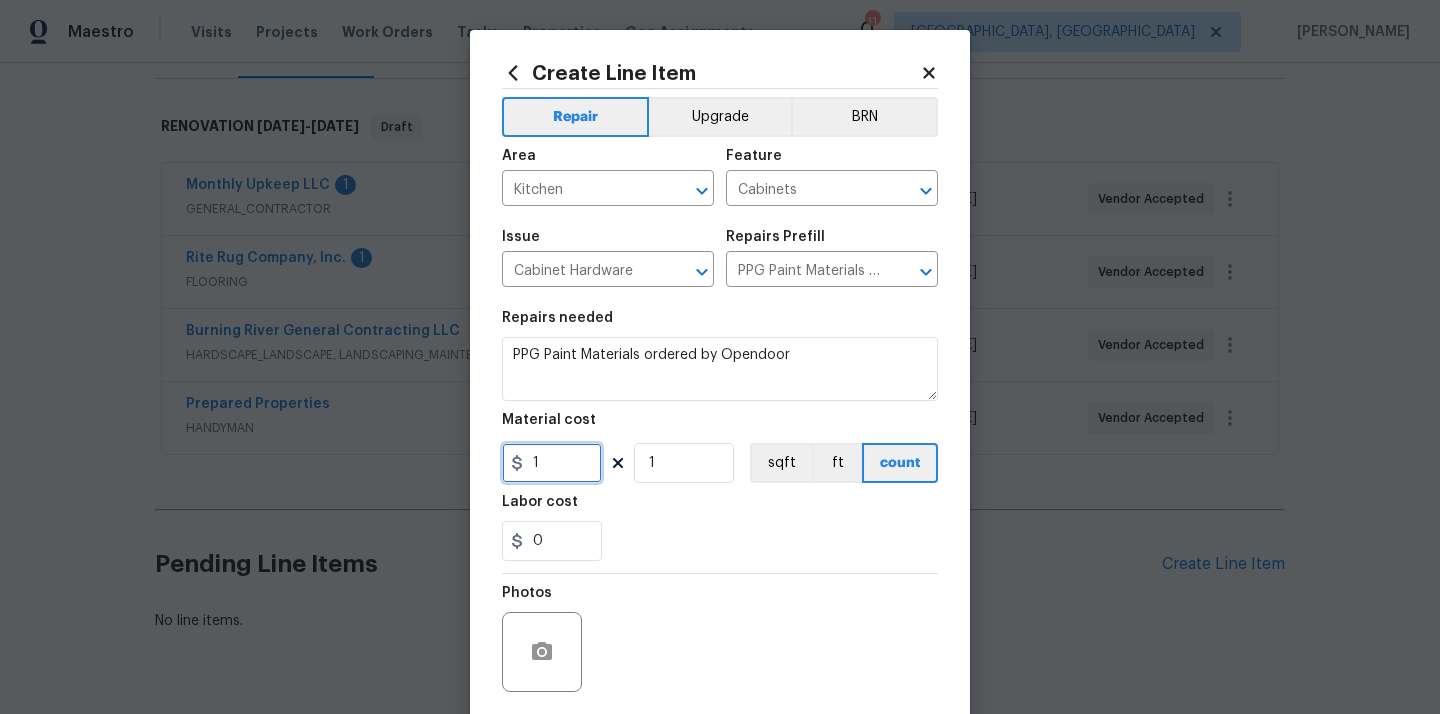 click on "Create Line Item Repair Upgrade BRN Area Kitchen ​ Feature Cabinets ​ Issue Cabinet Hardware ​ Repairs Prefill PPG Paint Materials - Cabinets $1.00 ​ Repairs needed PPG Paint Materials ordered by Opendoor Material cost 1 1 sqft ft count Labor cost 0 Photos Create without photos Total   $ 1.00 Cancel Create" at bounding box center (720, 430) 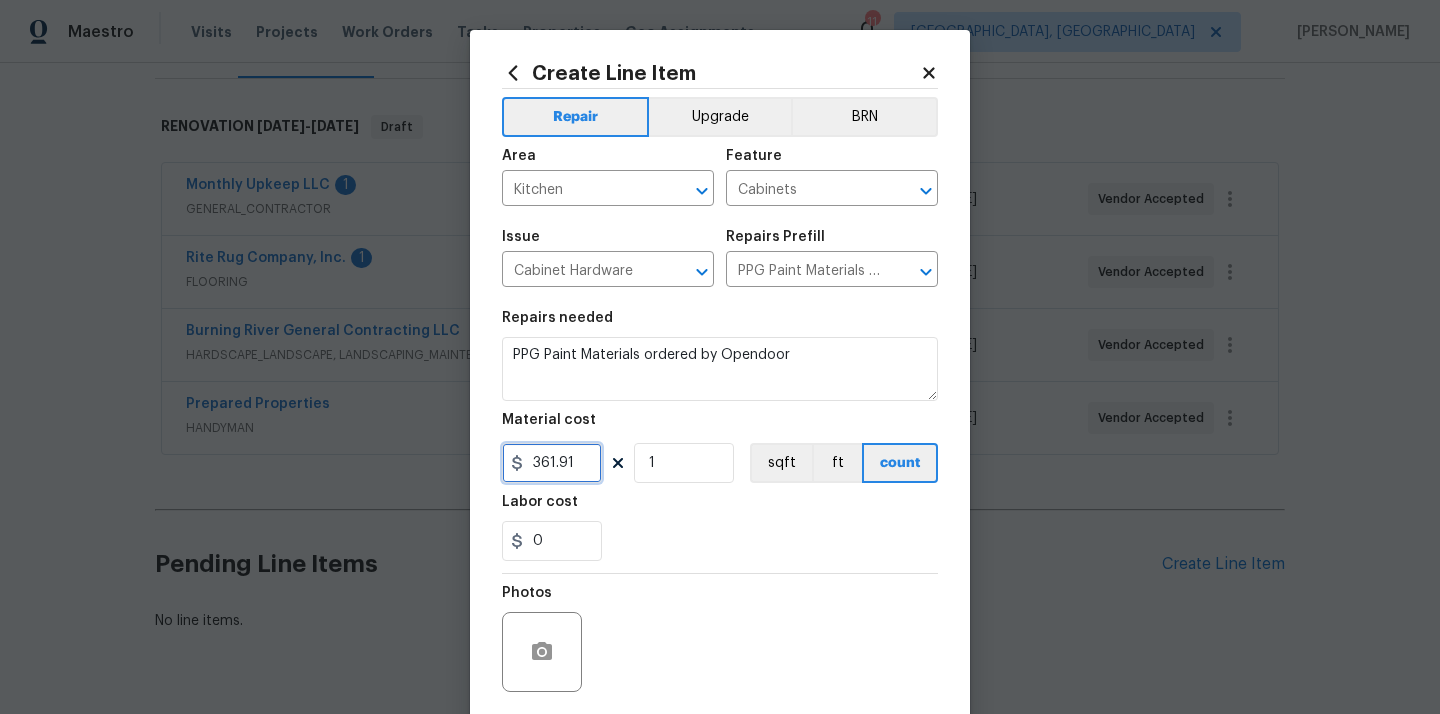 type on "361.91" 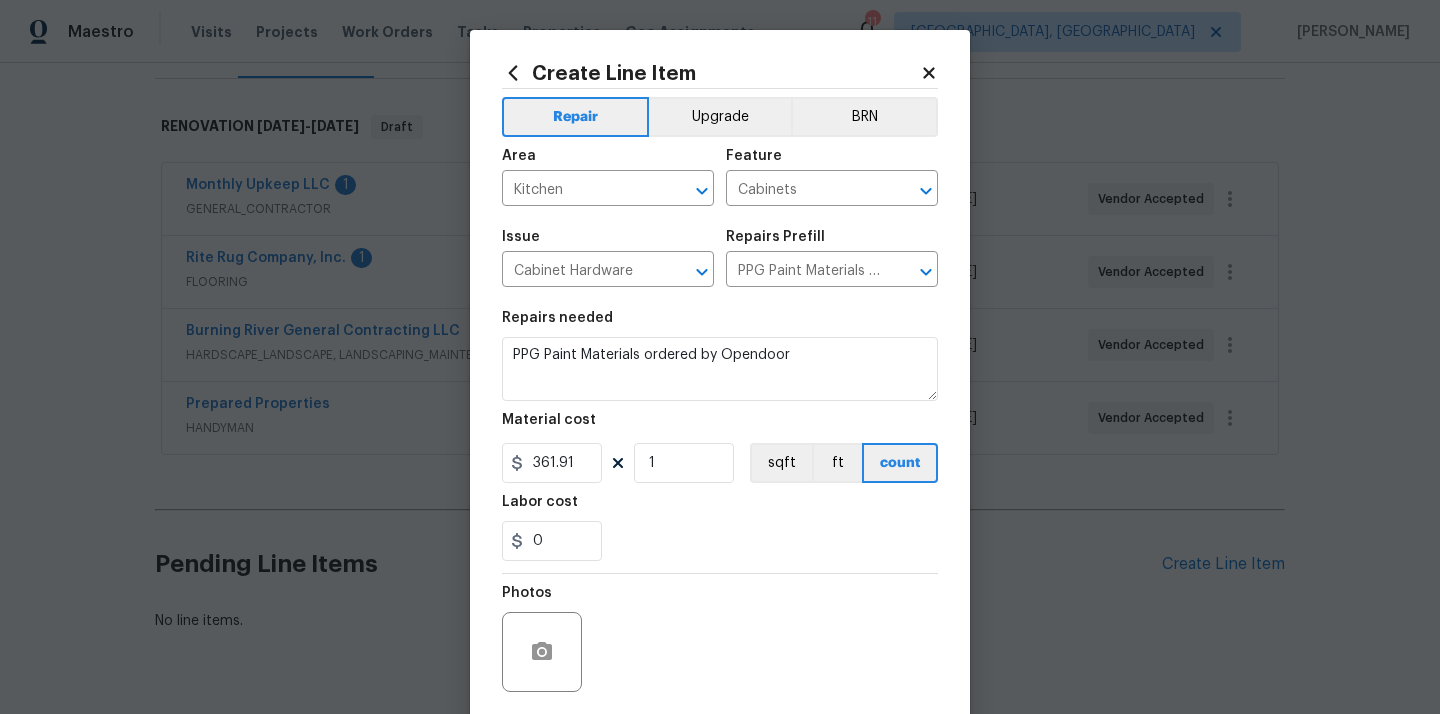 click on "0" at bounding box center (720, 541) 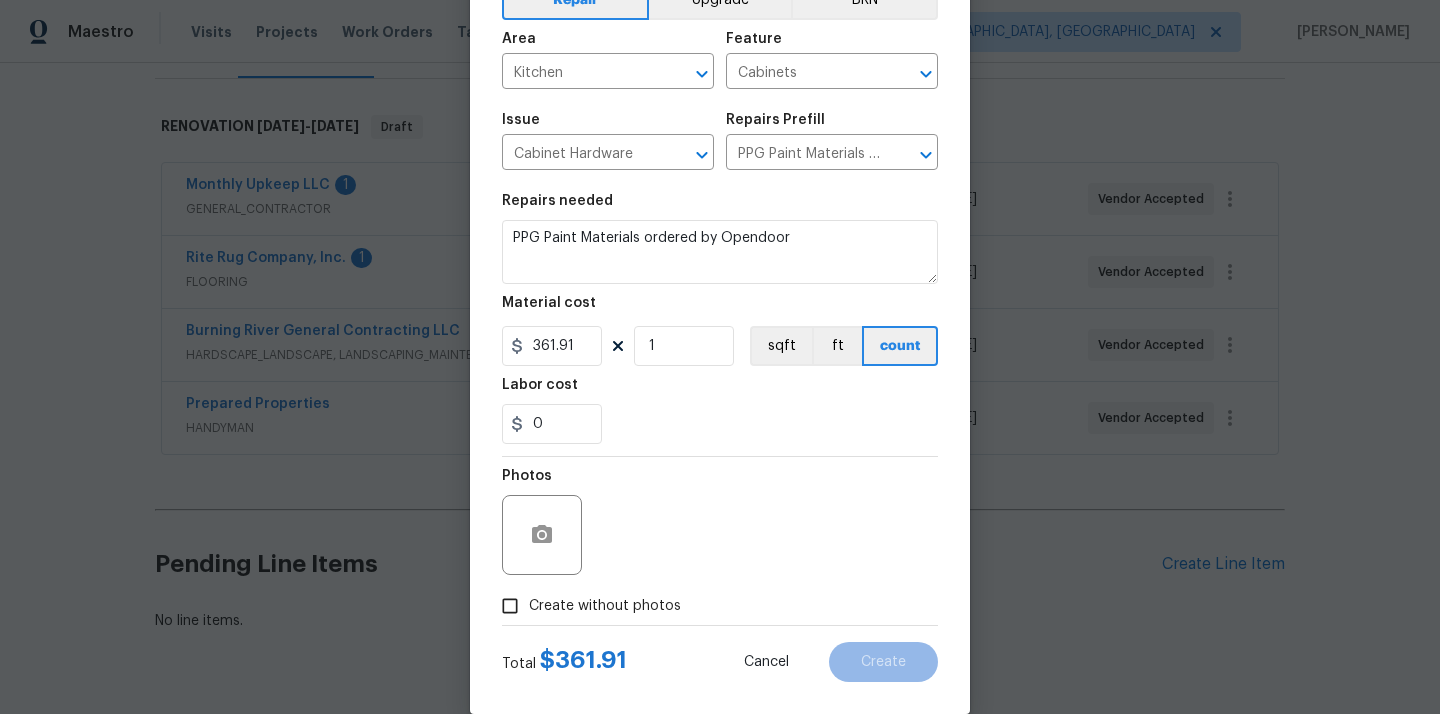 scroll, scrollTop: 148, scrollLeft: 0, axis: vertical 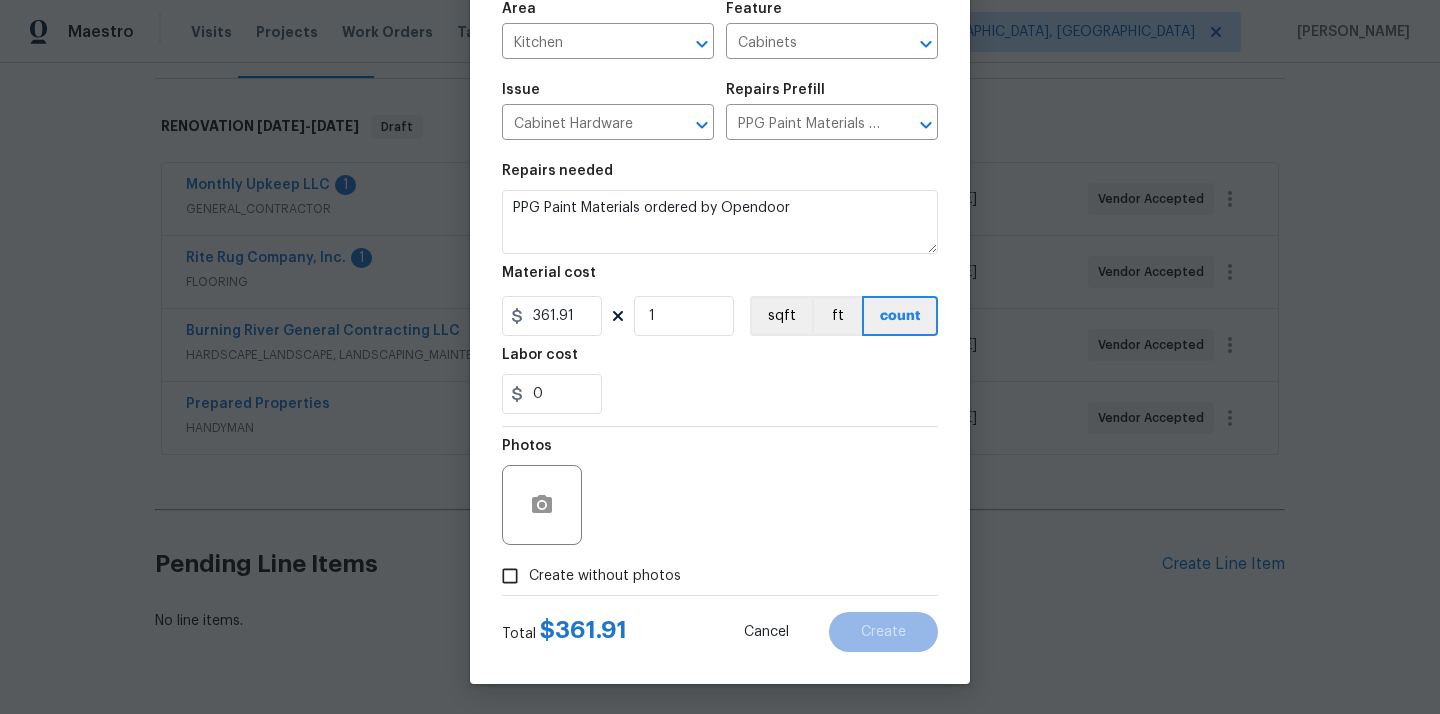 click on "Create without photos" at bounding box center (605, 576) 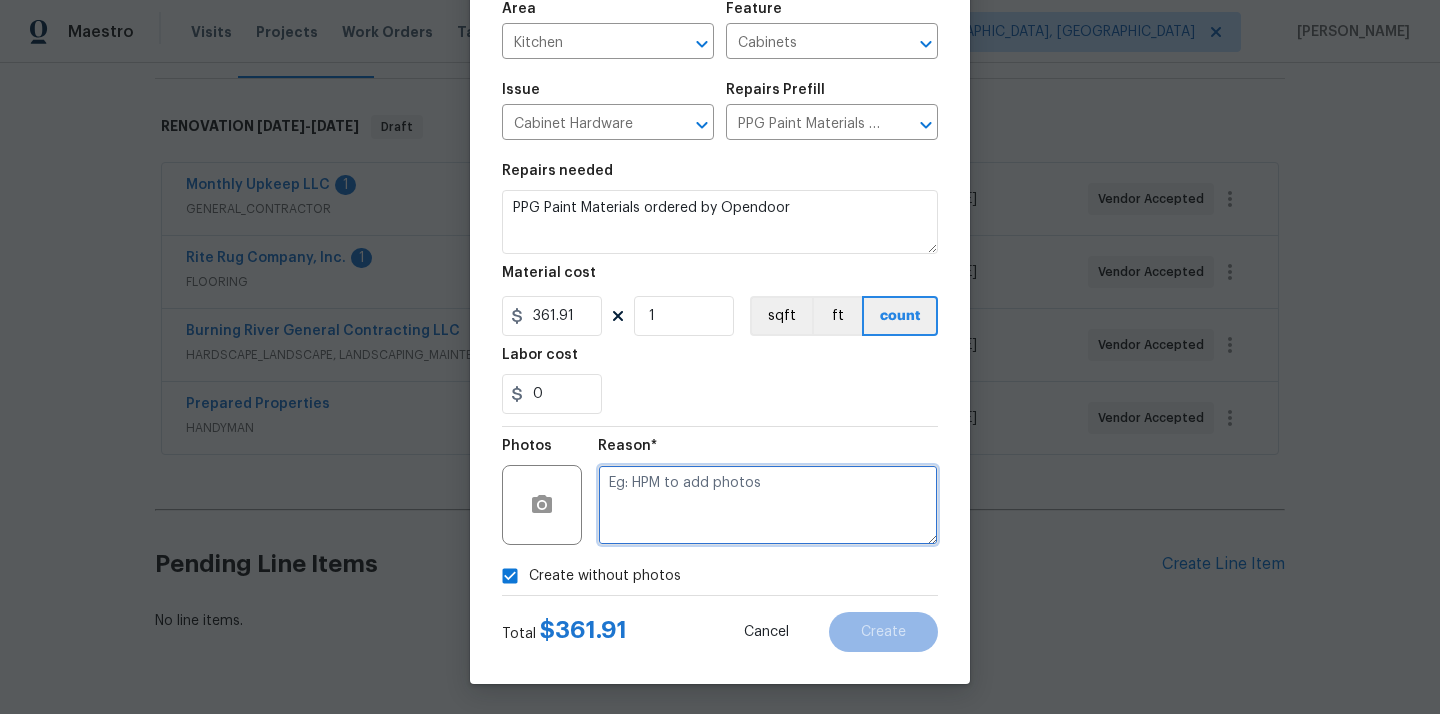 click at bounding box center [768, 505] 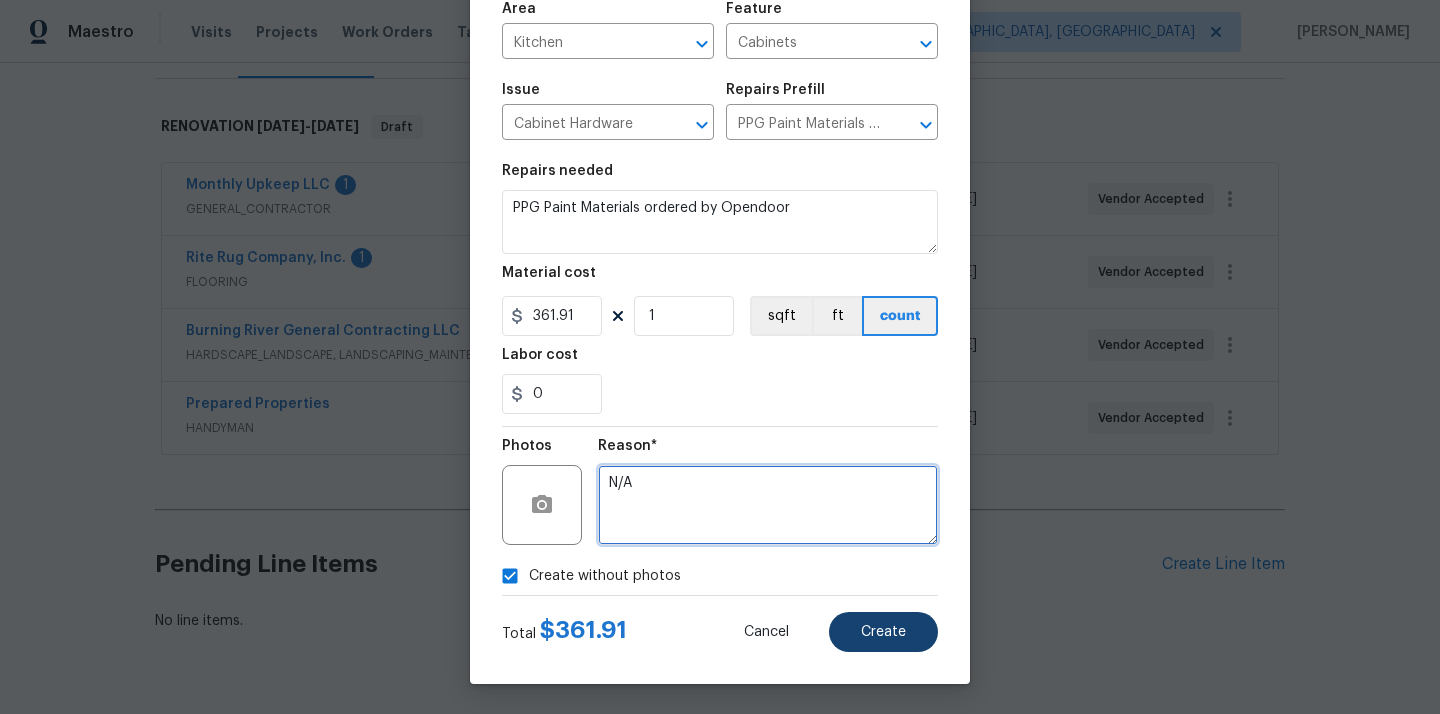 type on "N/A" 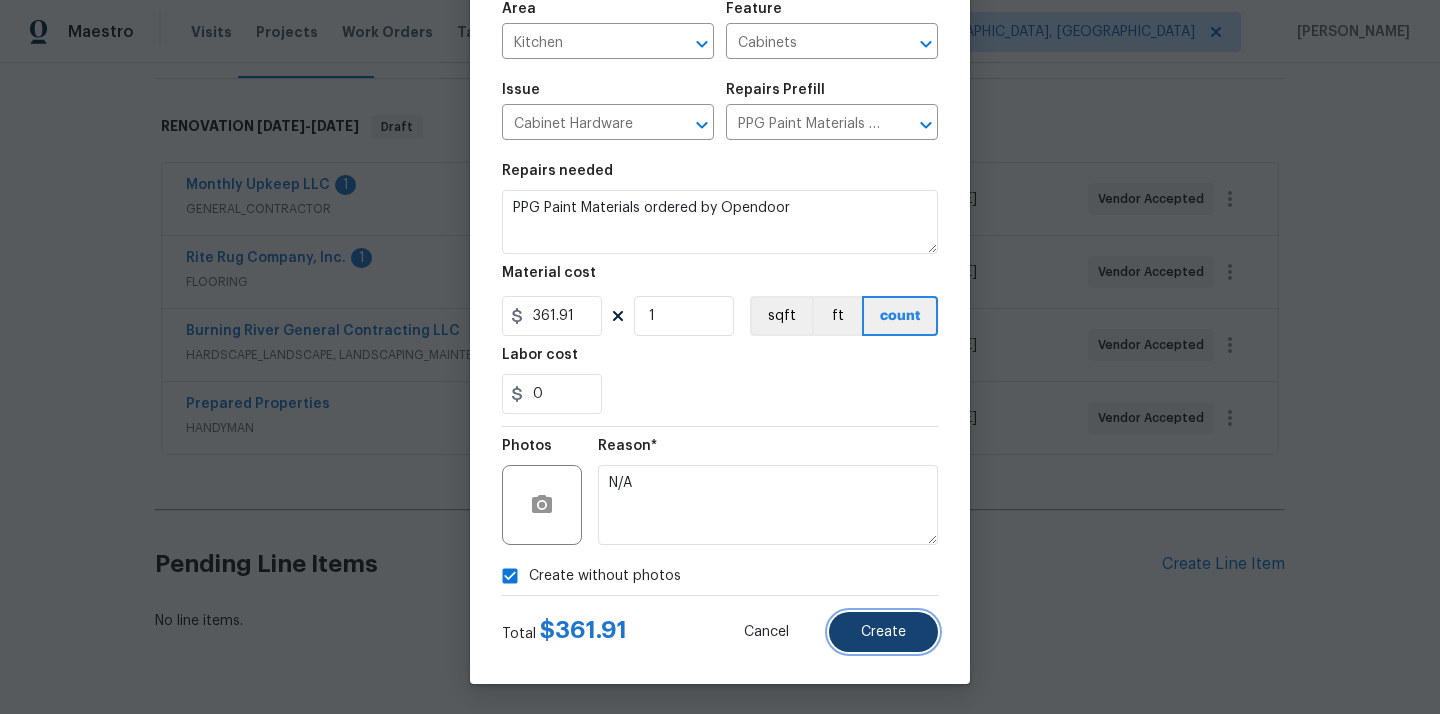 click on "Create" at bounding box center (883, 632) 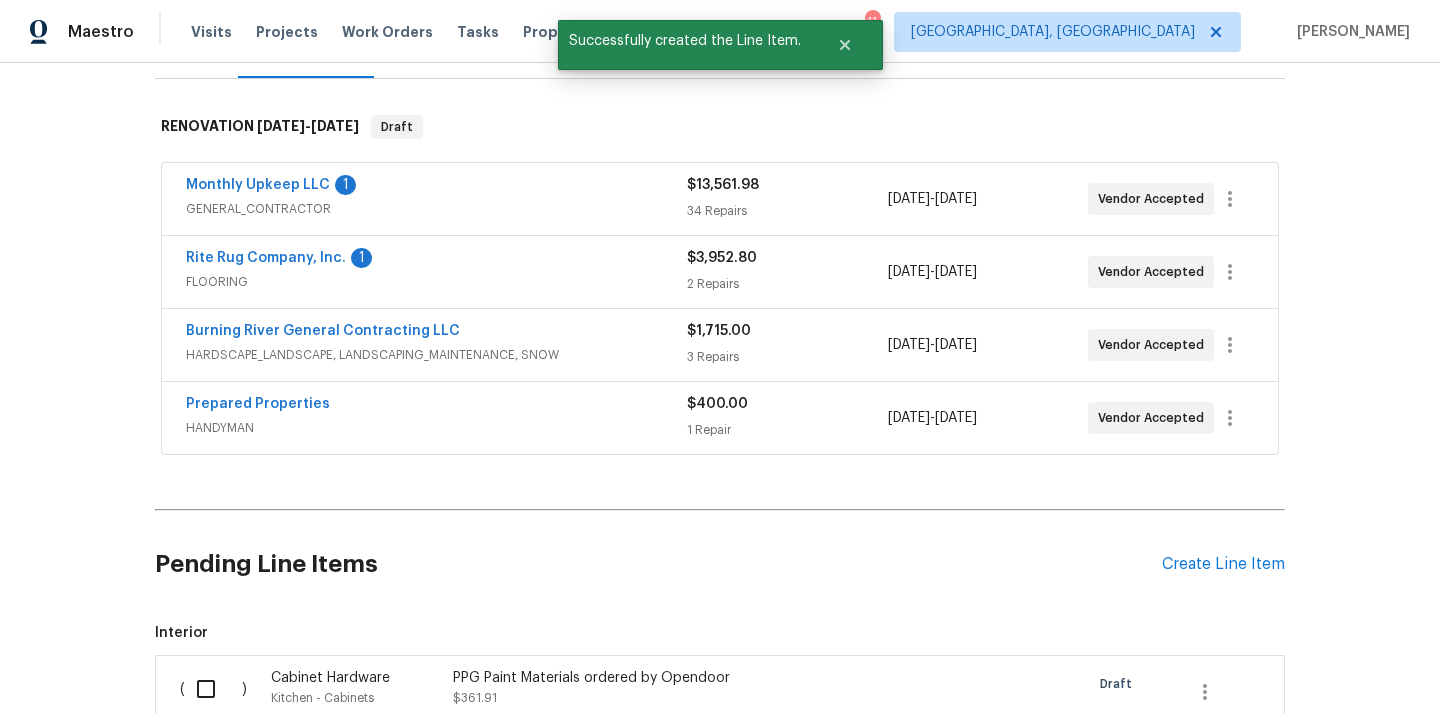 scroll, scrollTop: 565, scrollLeft: 0, axis: vertical 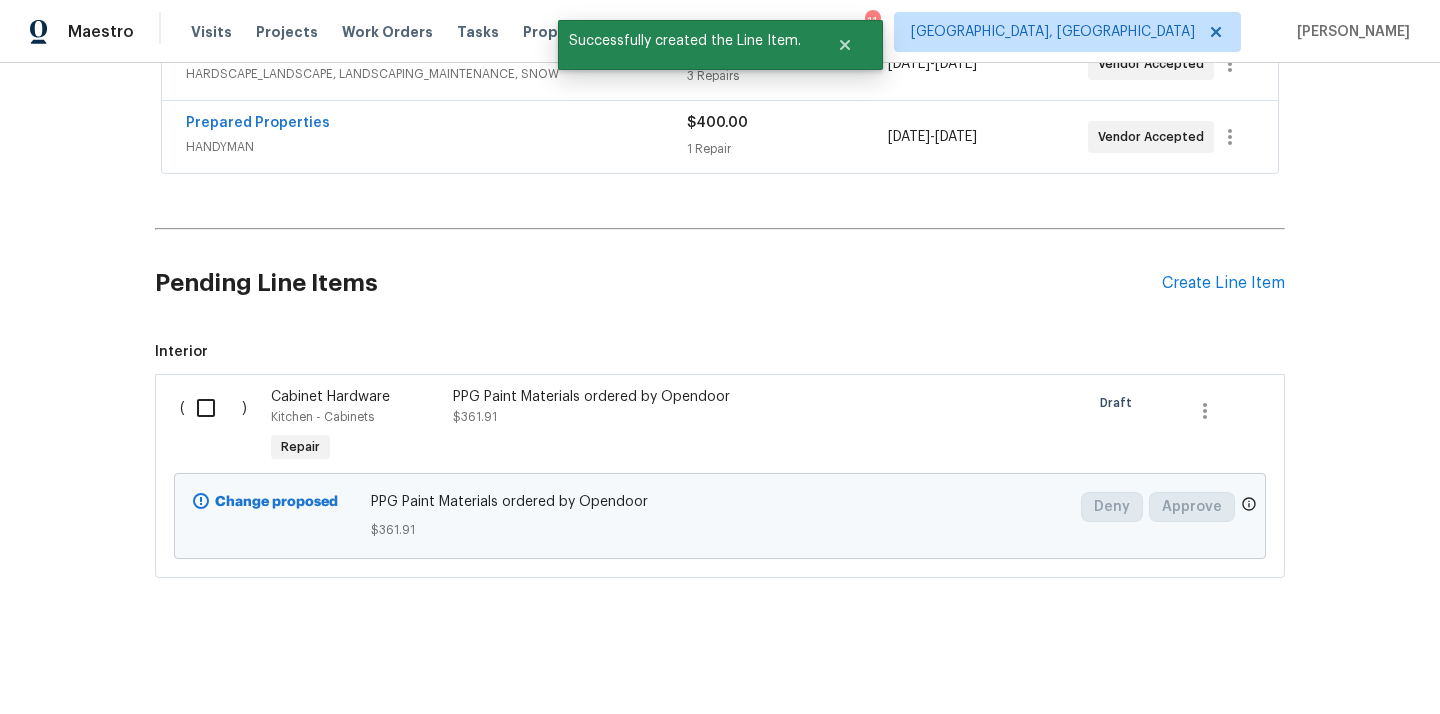 click at bounding box center (213, 408) 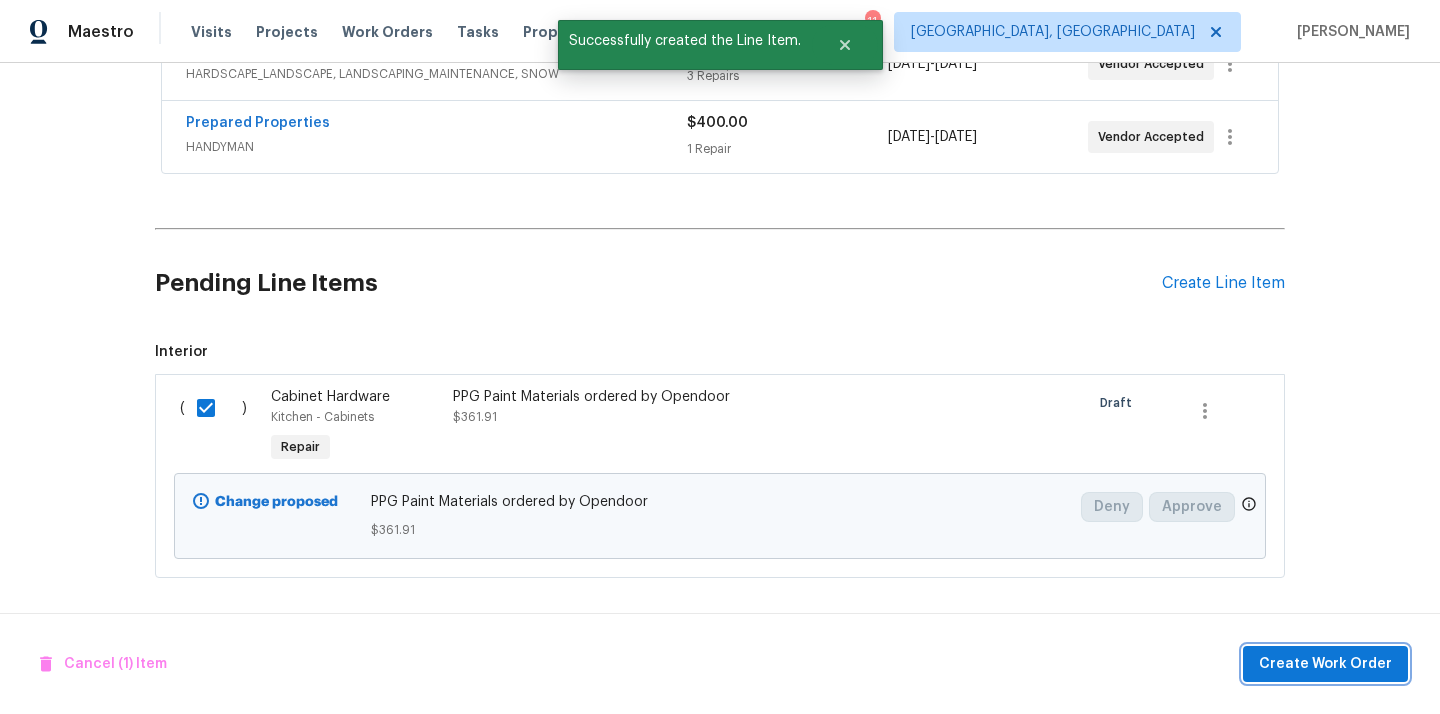 click on "Create Work Order" at bounding box center [1325, 664] 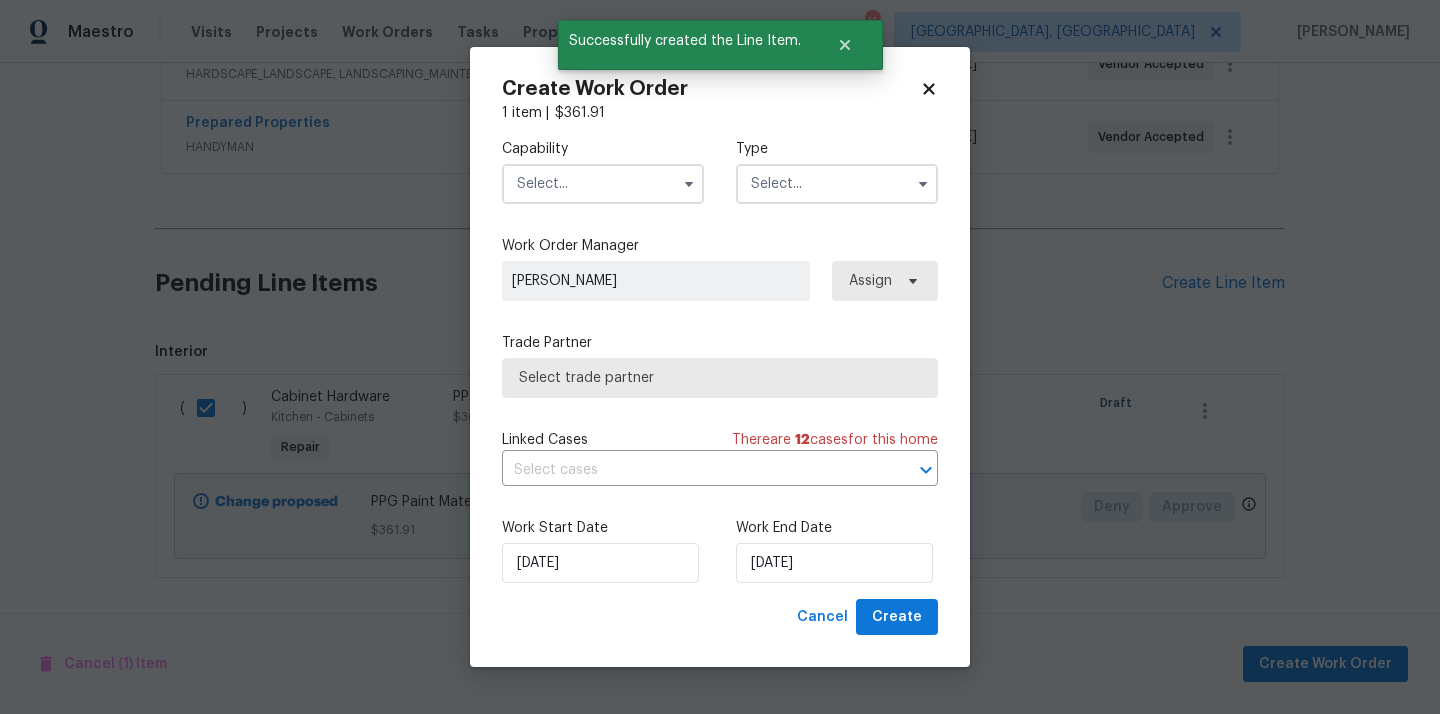 click at bounding box center [603, 184] 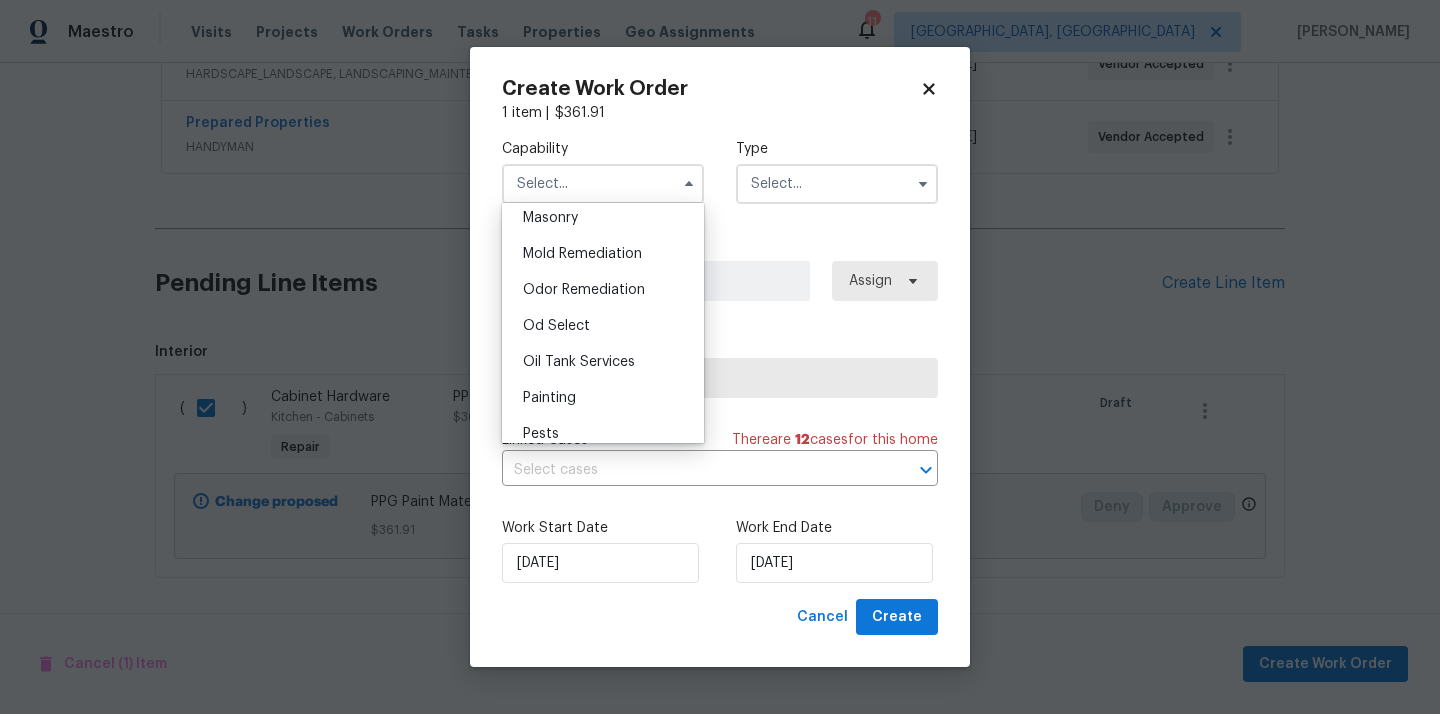 scroll, scrollTop: 1566, scrollLeft: 0, axis: vertical 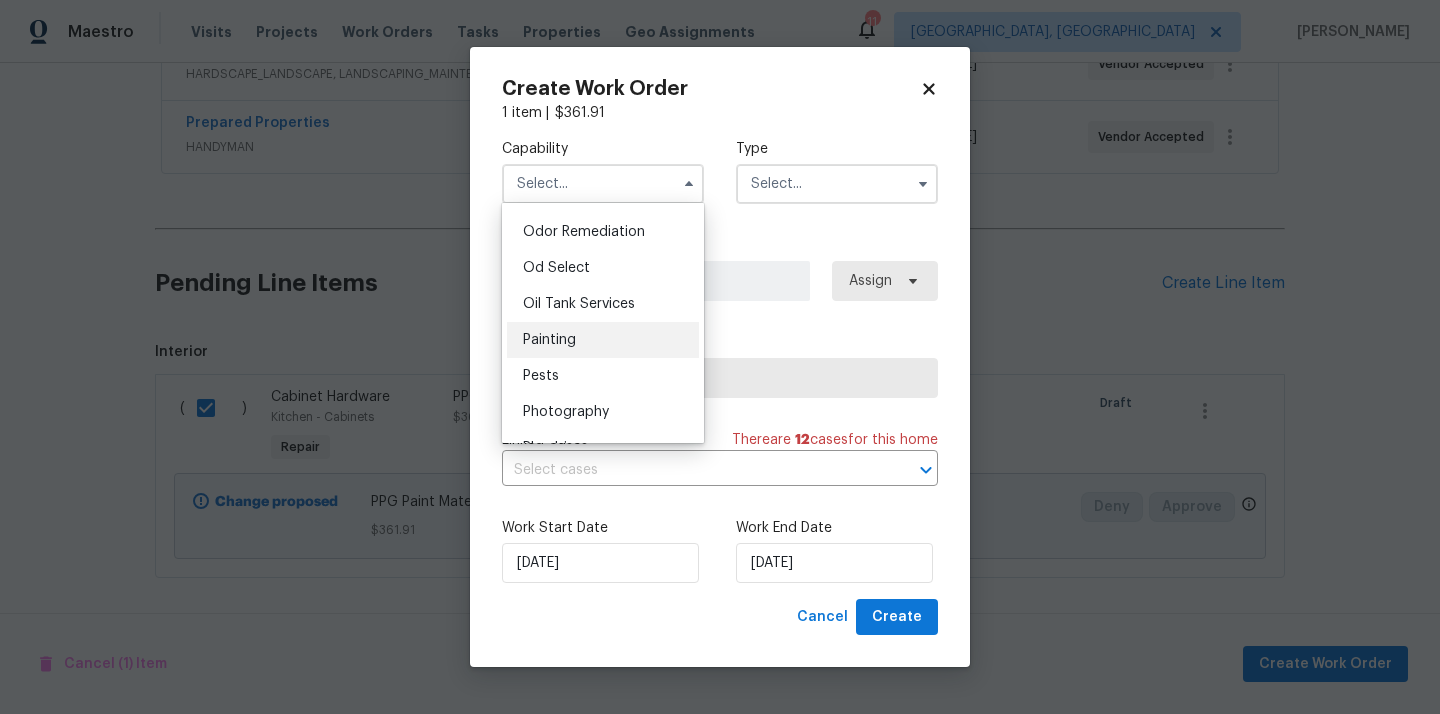click on "Painting" at bounding box center [603, 340] 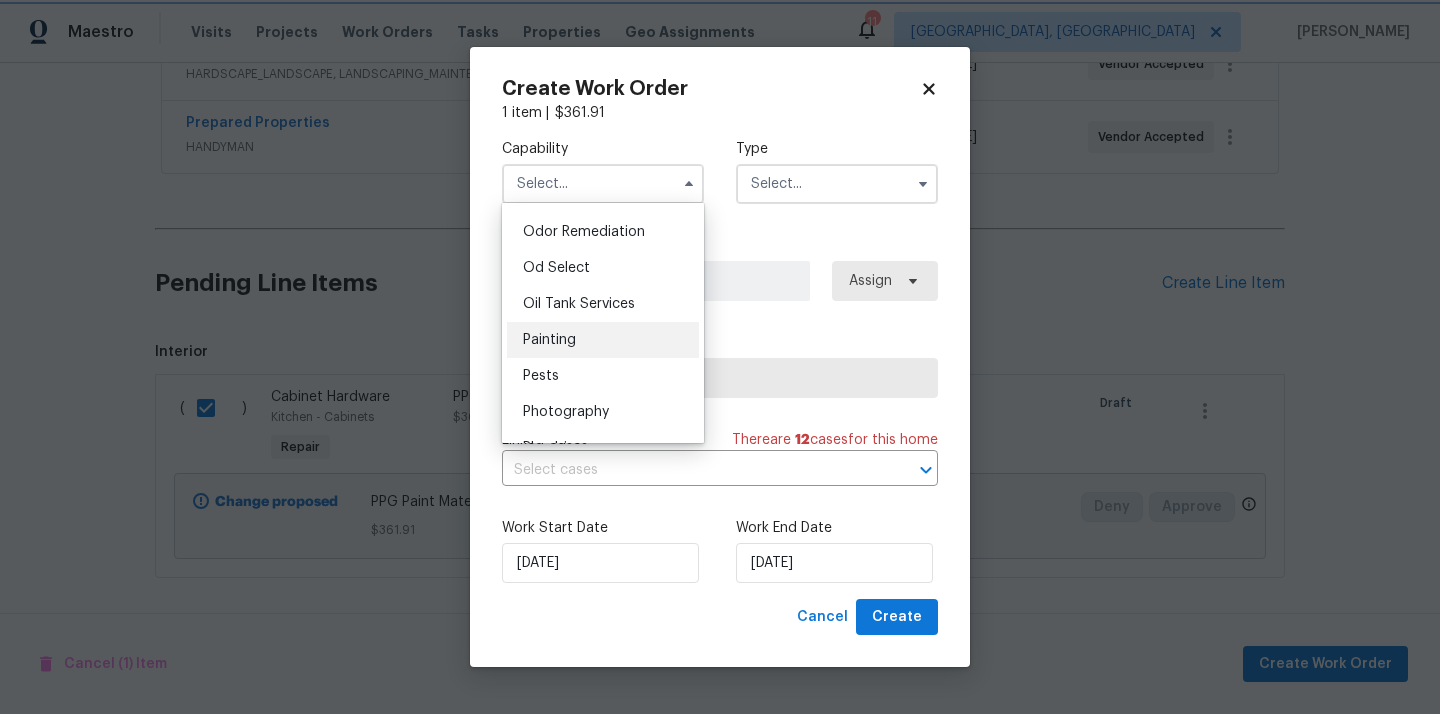 type on "Painting" 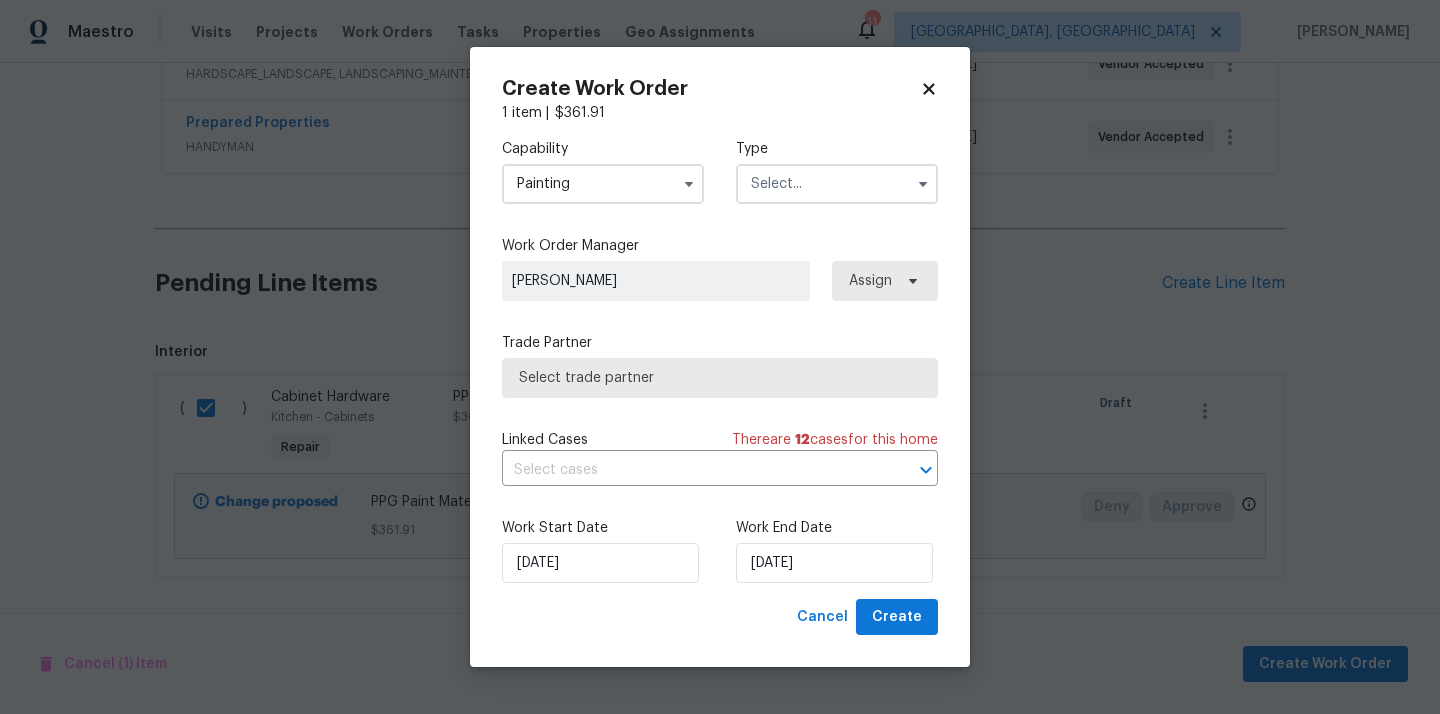 click at bounding box center (837, 184) 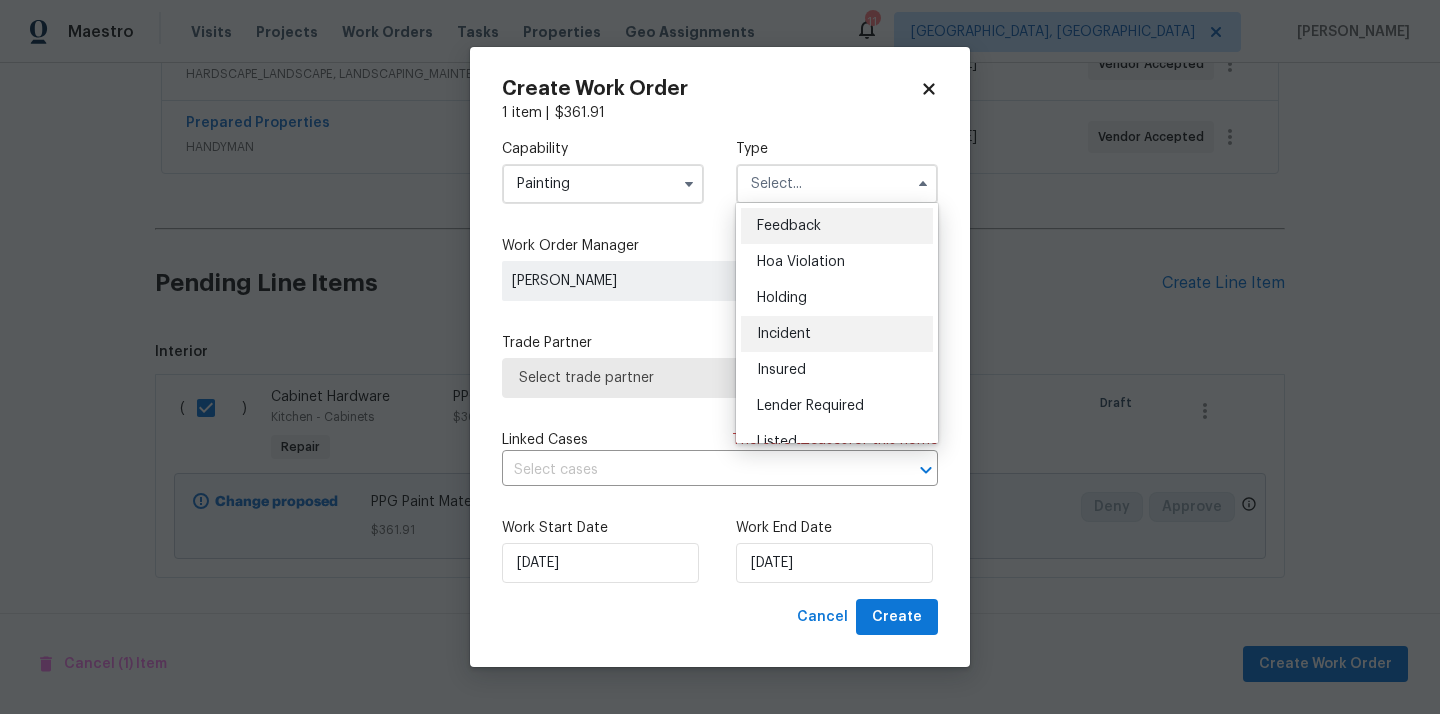 scroll, scrollTop: 454, scrollLeft: 0, axis: vertical 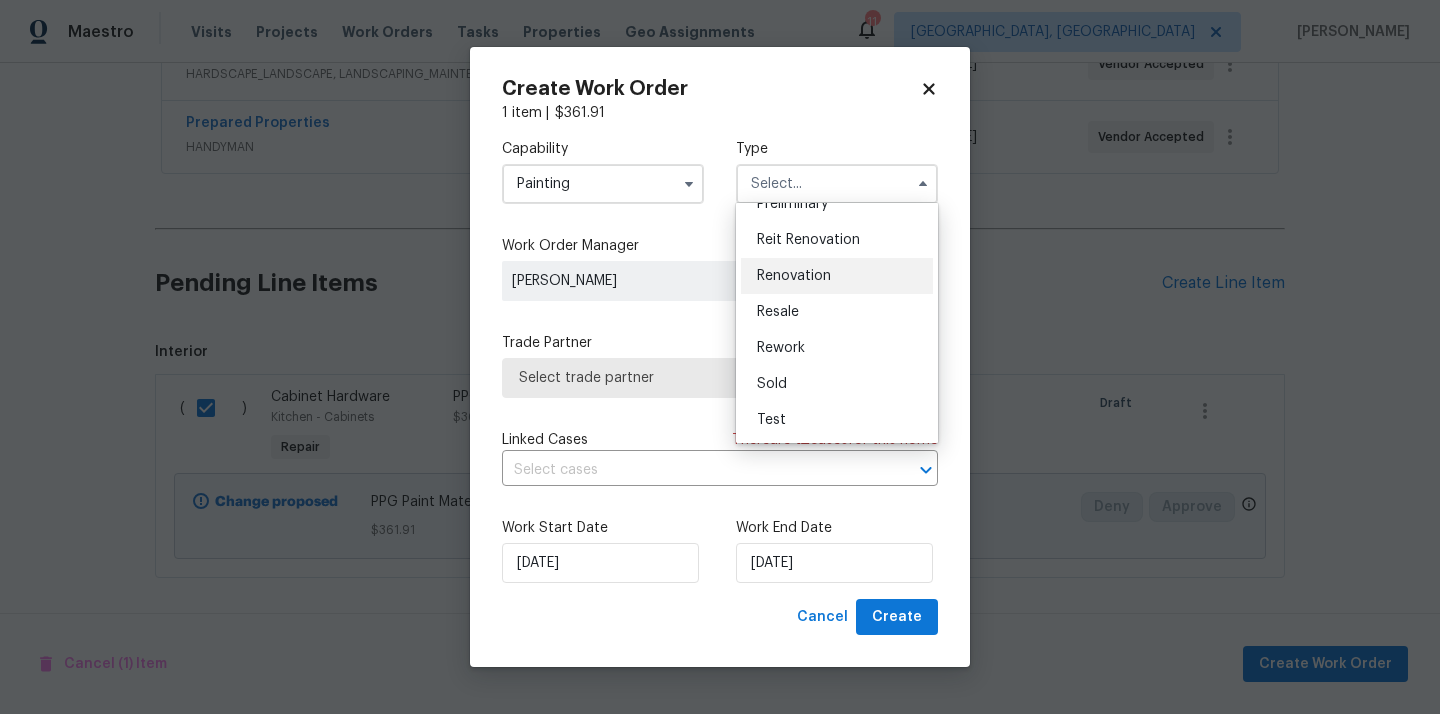 click on "Renovation" at bounding box center [837, 276] 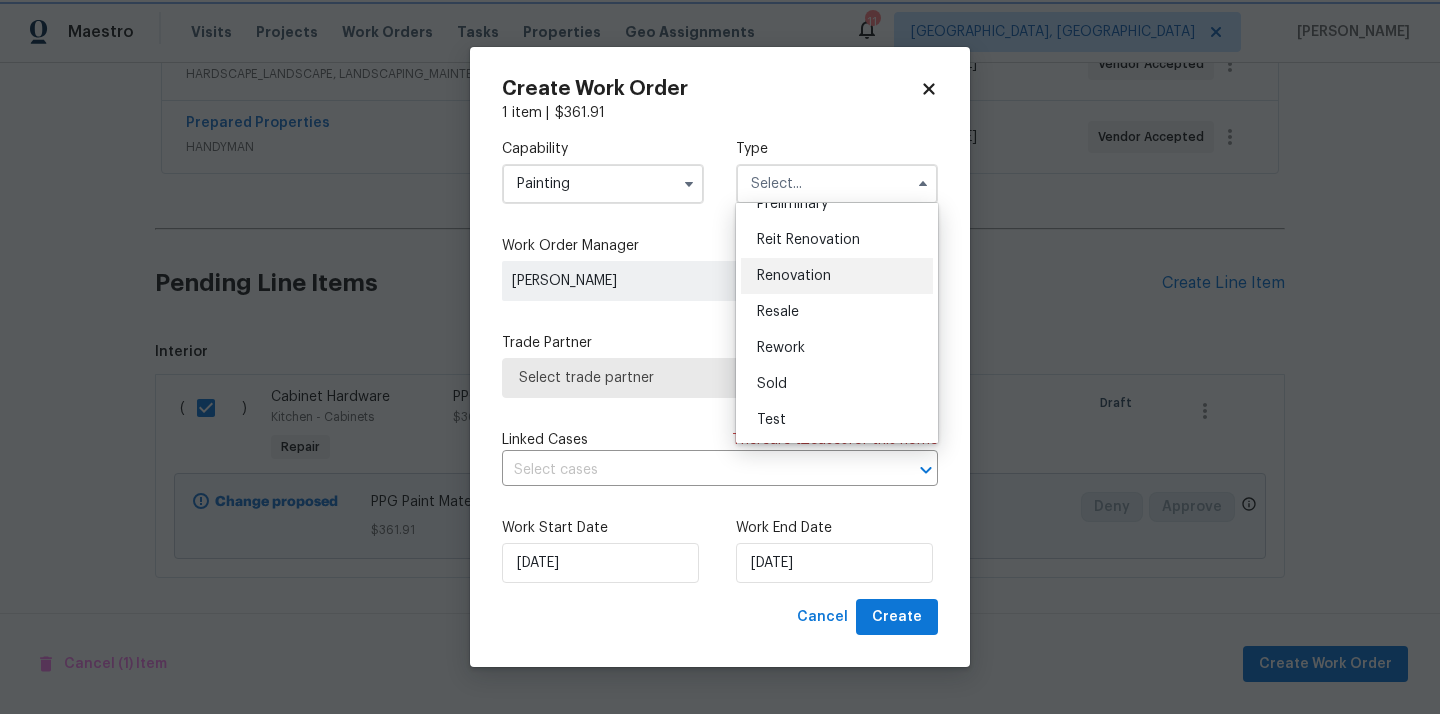 type on "Renovation" 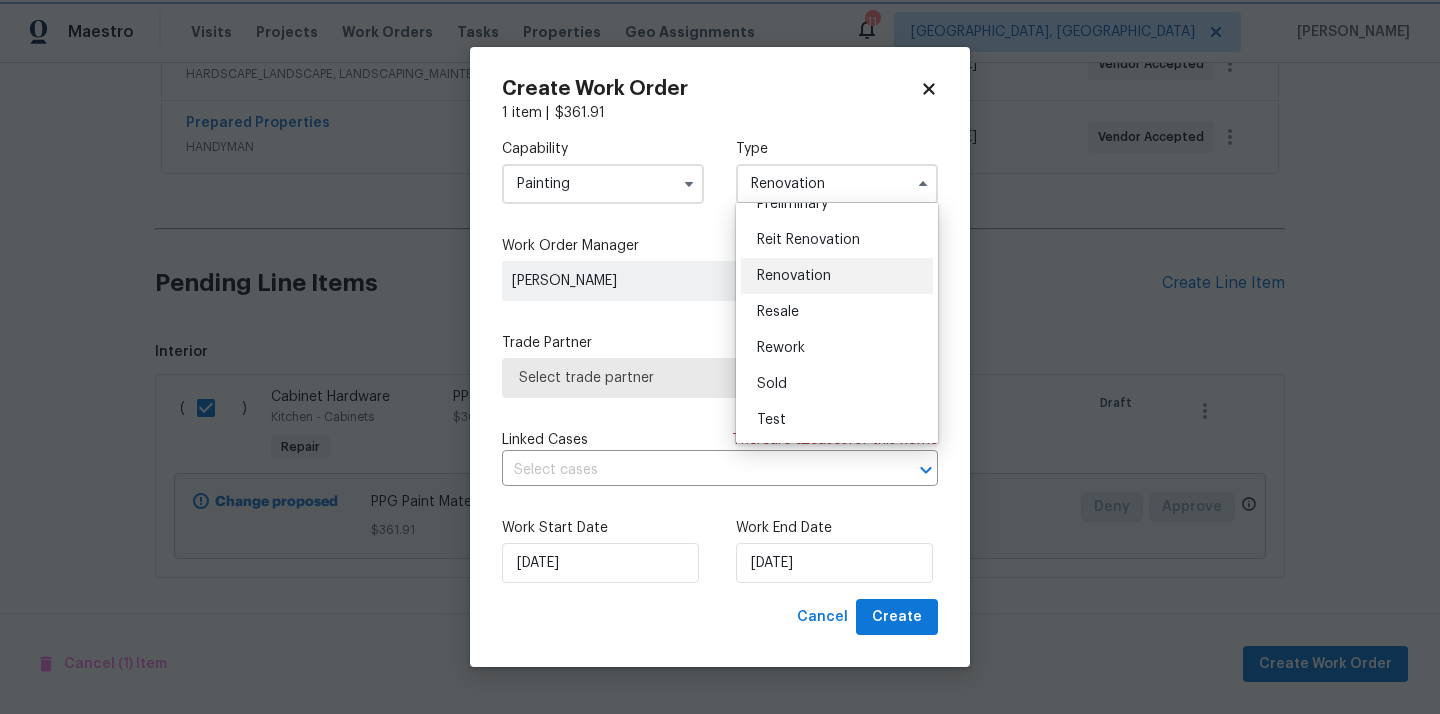 scroll, scrollTop: 0, scrollLeft: 0, axis: both 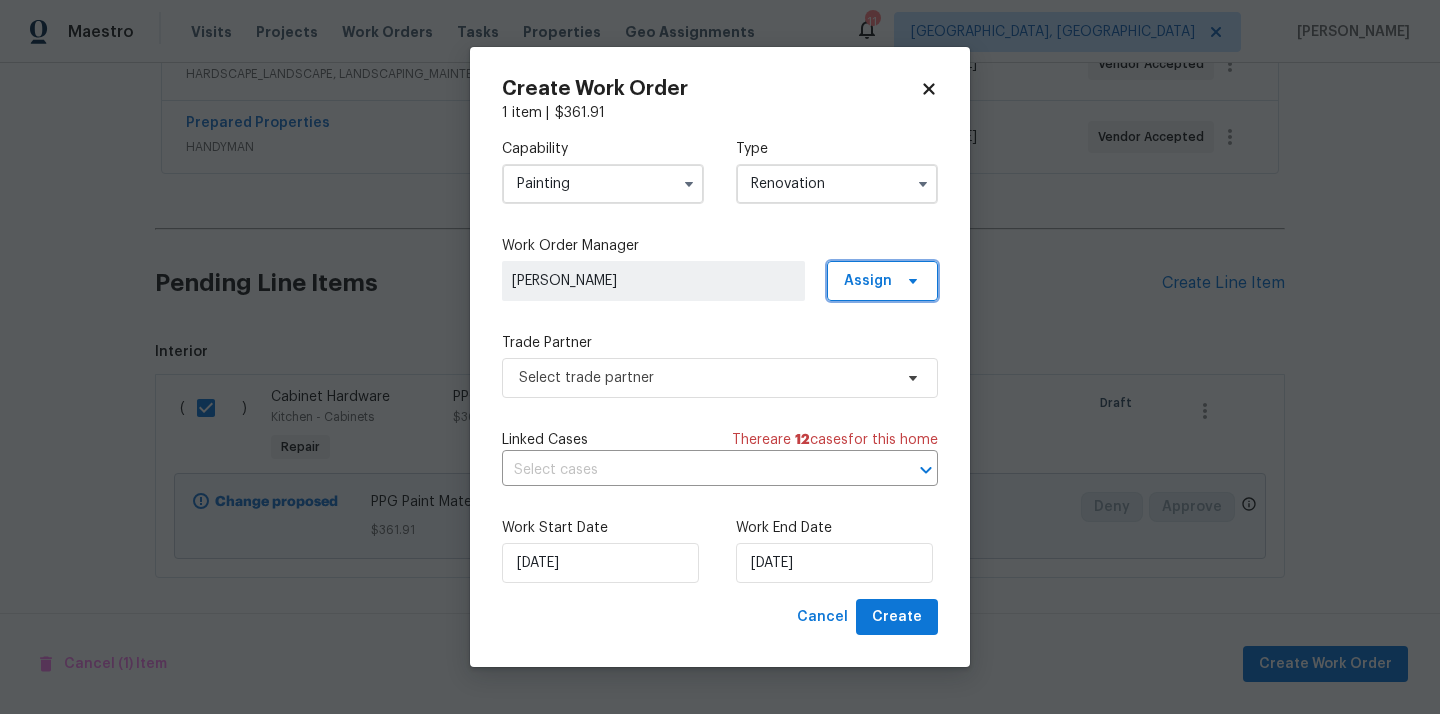 click on "Assign" at bounding box center [868, 281] 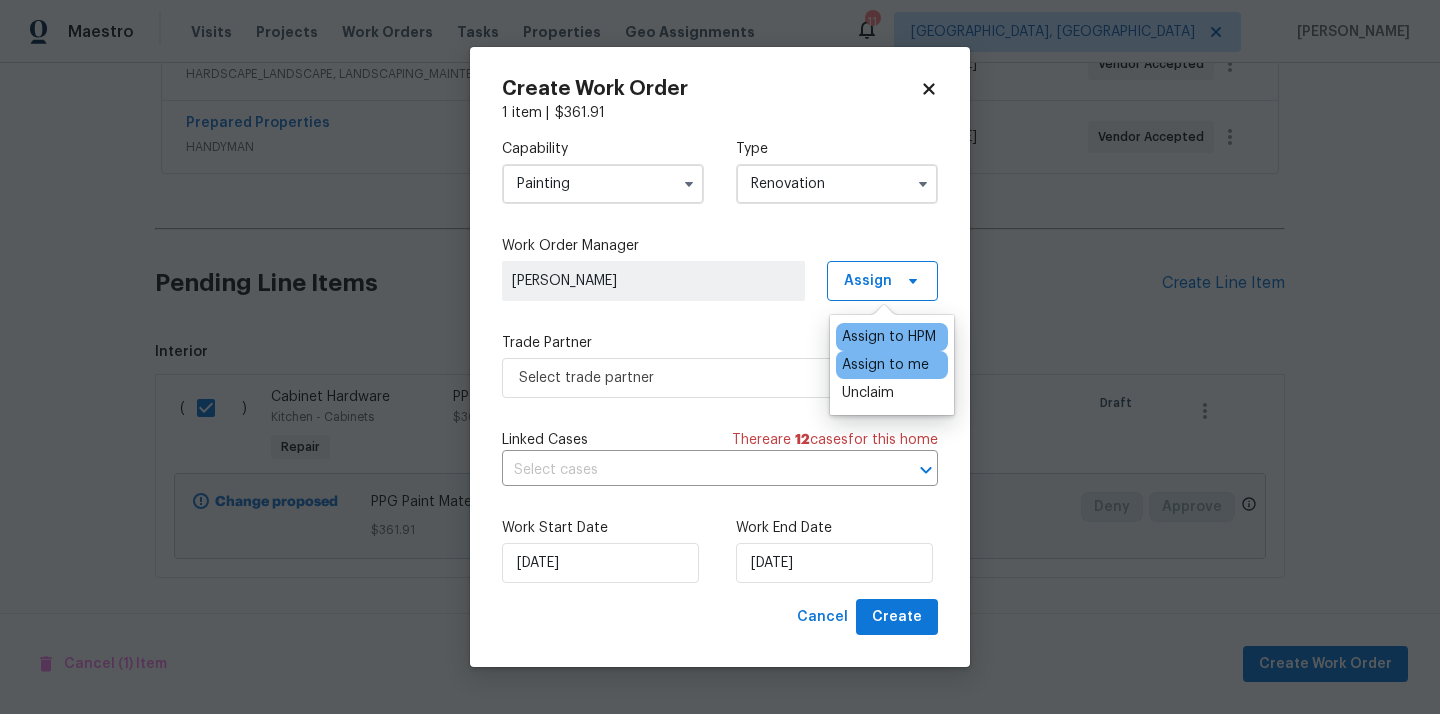 click on "Assign to me" at bounding box center (885, 365) 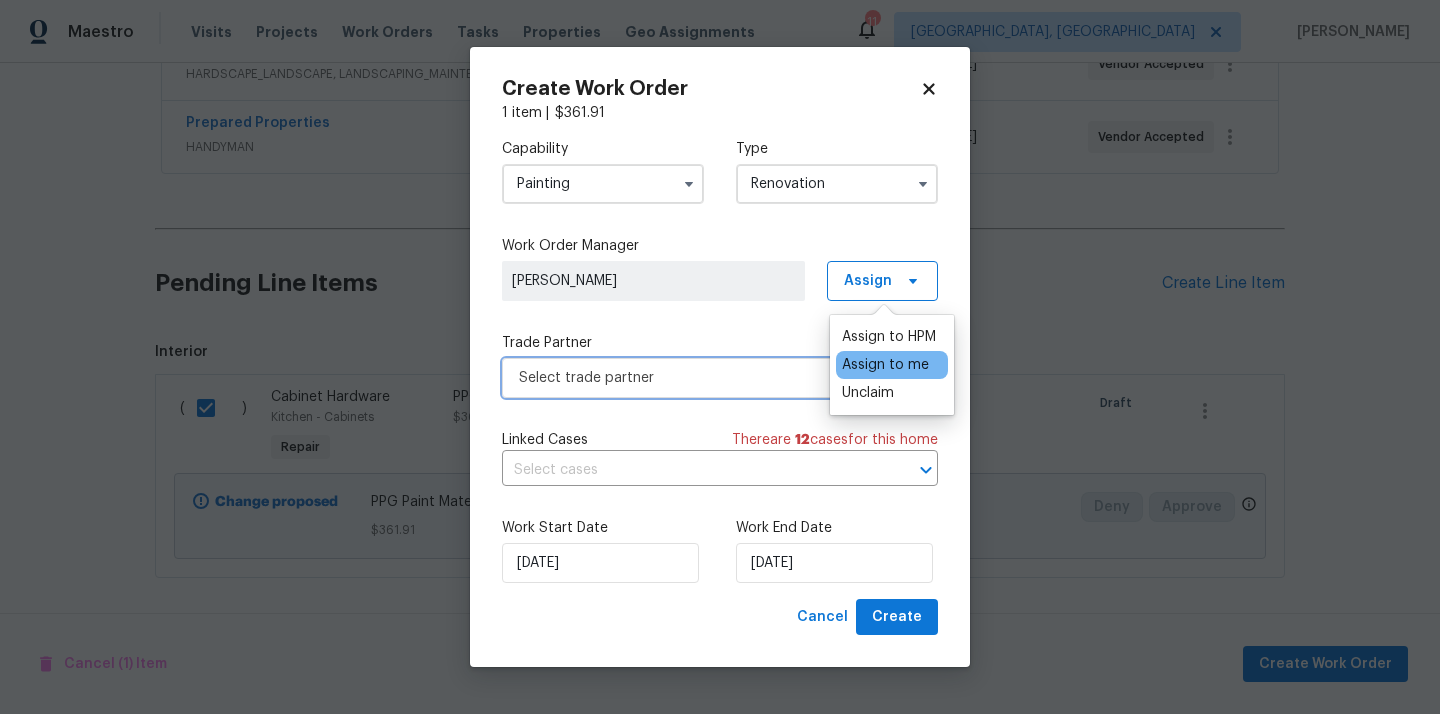 click on "Select trade partner" at bounding box center [705, 378] 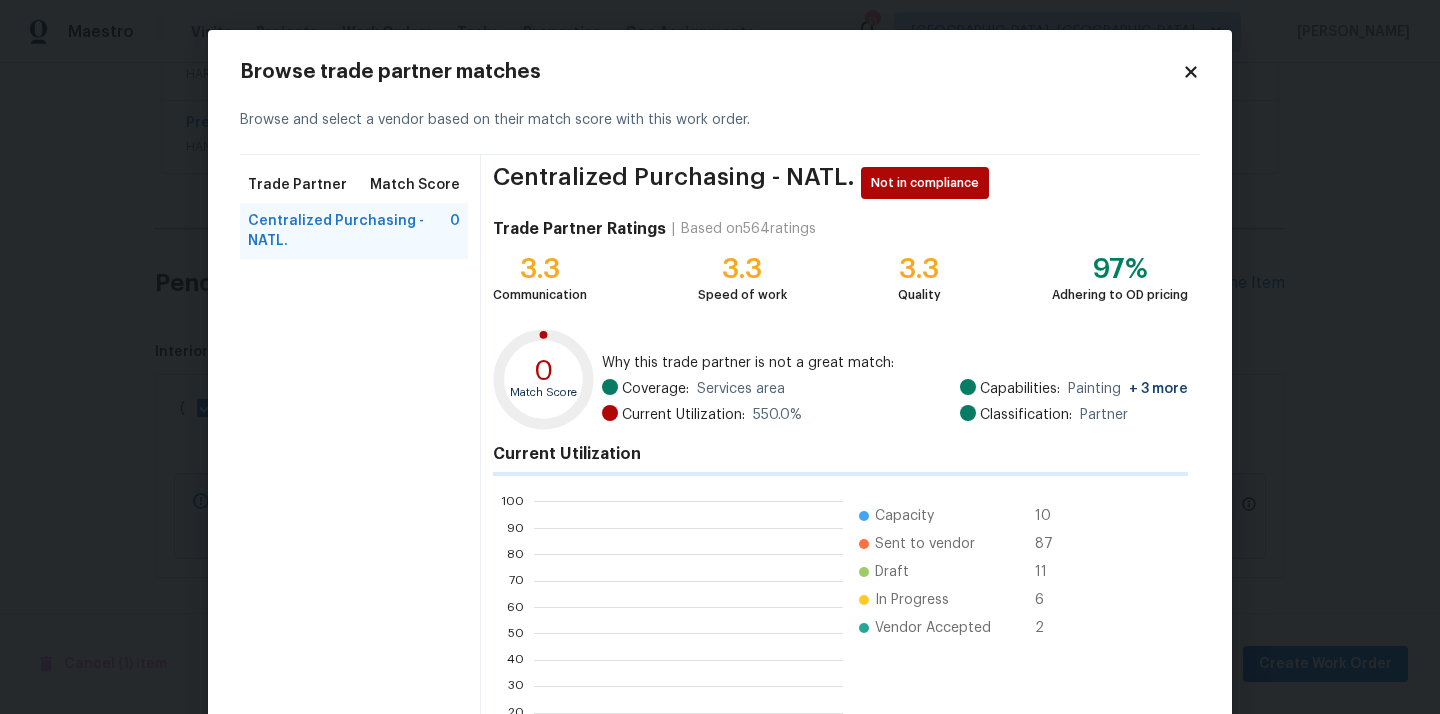 scroll, scrollTop: 2, scrollLeft: 2, axis: both 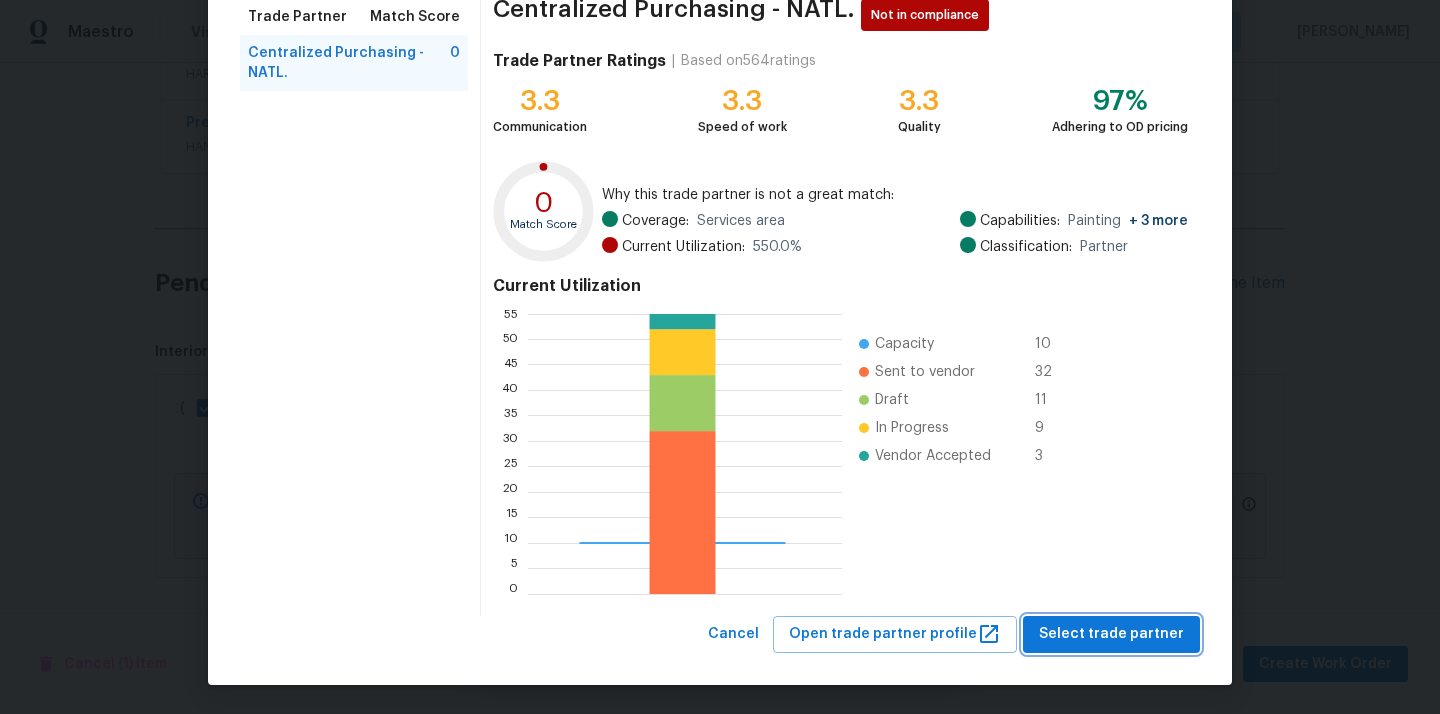 click on "Select trade partner" at bounding box center [1111, 634] 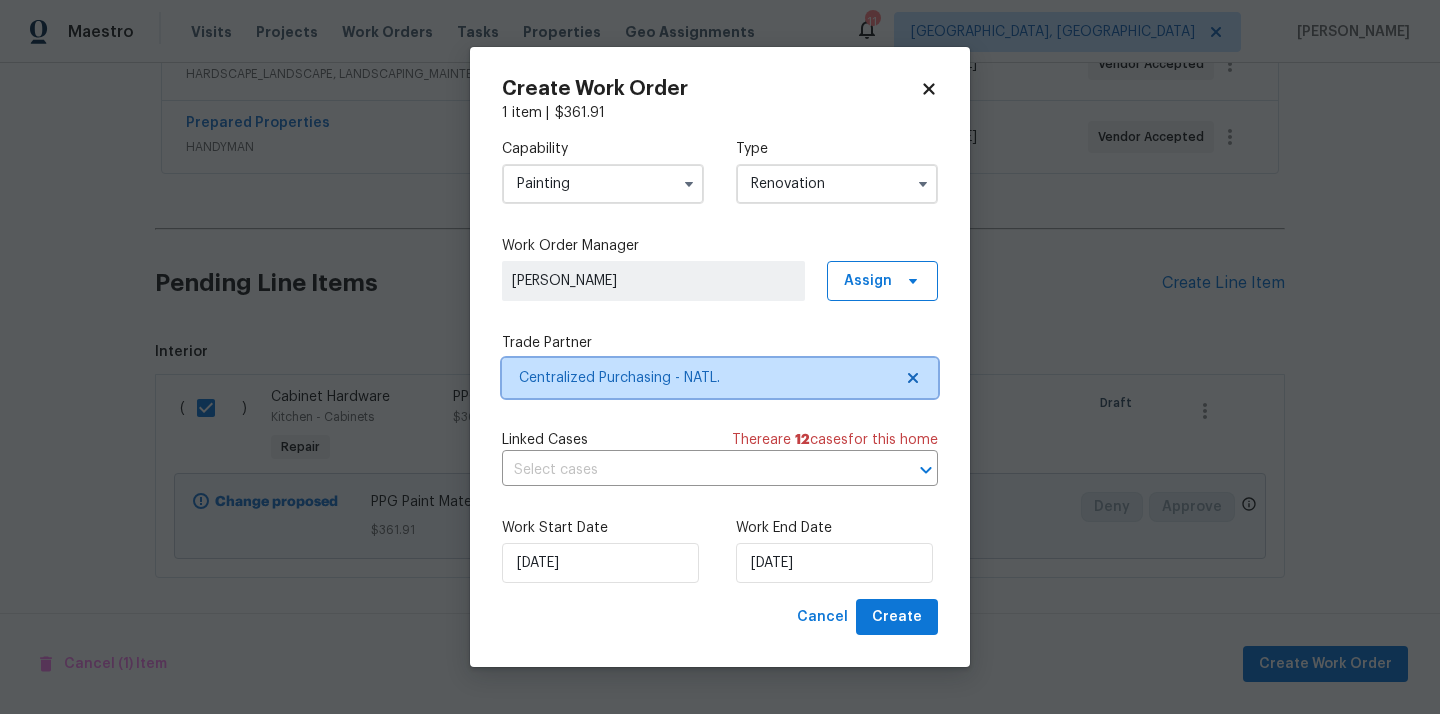 scroll, scrollTop: 0, scrollLeft: 0, axis: both 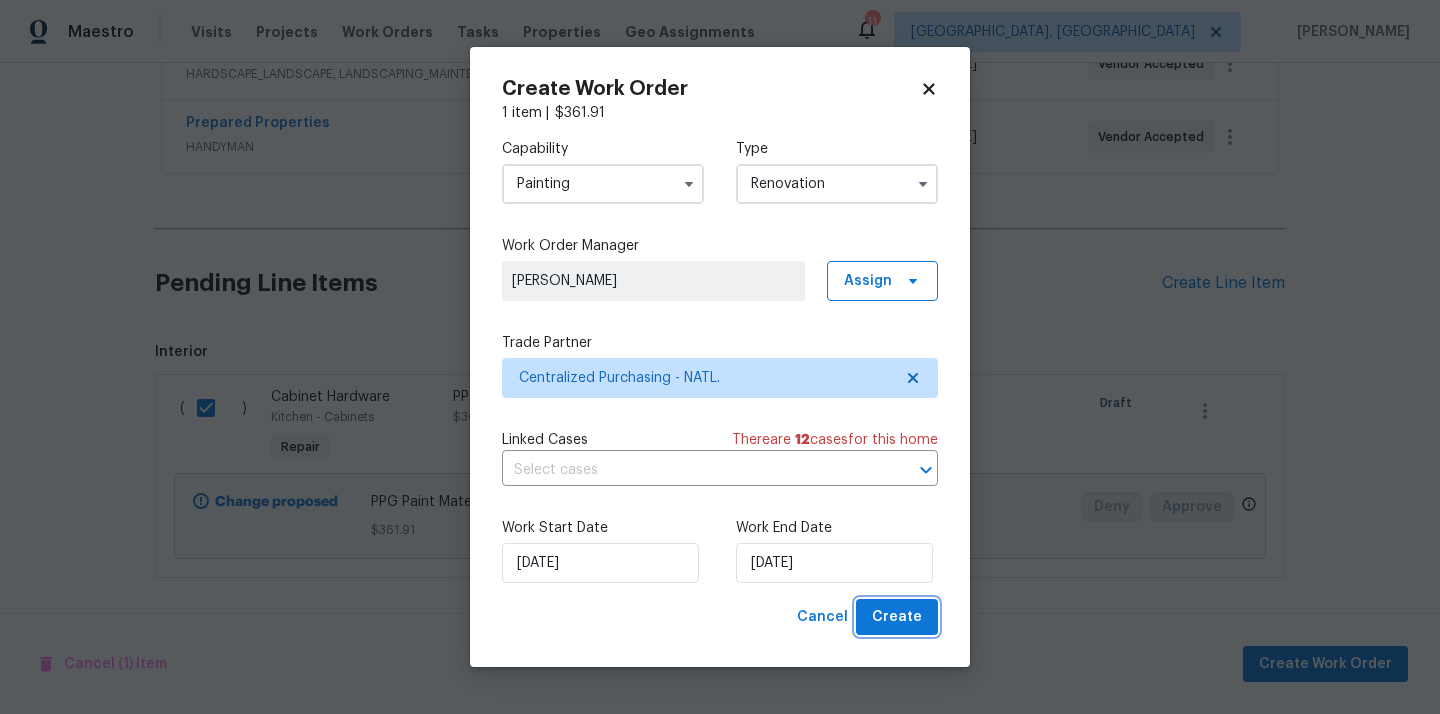 click on "Create" at bounding box center (897, 617) 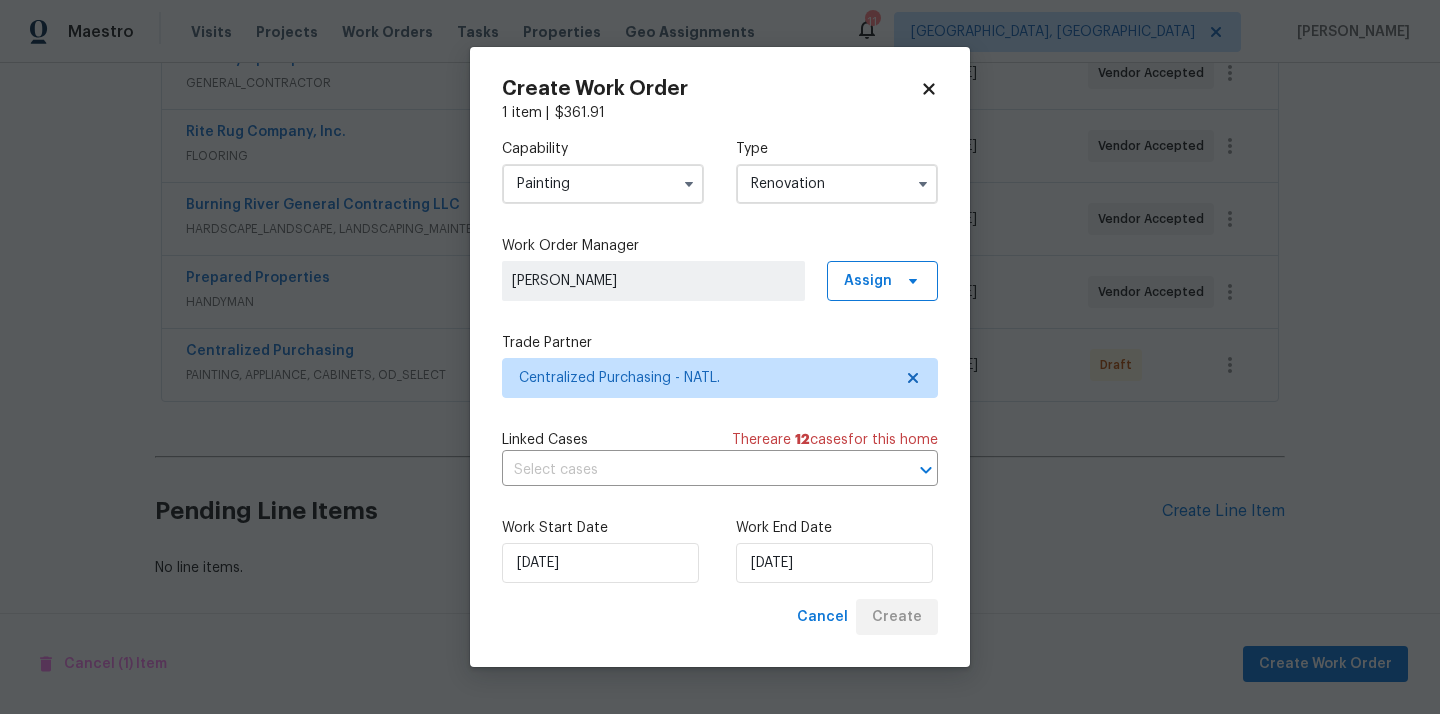 scroll, scrollTop: 410, scrollLeft: 0, axis: vertical 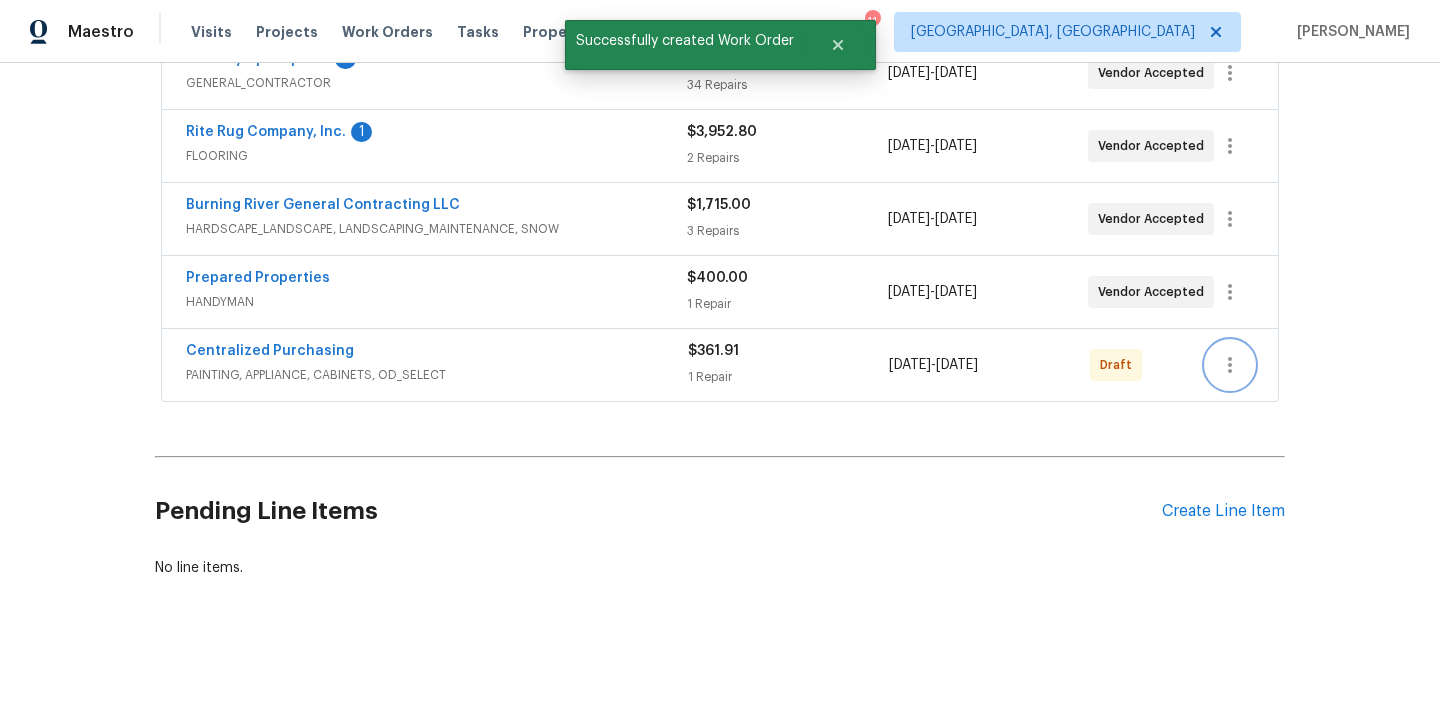 click 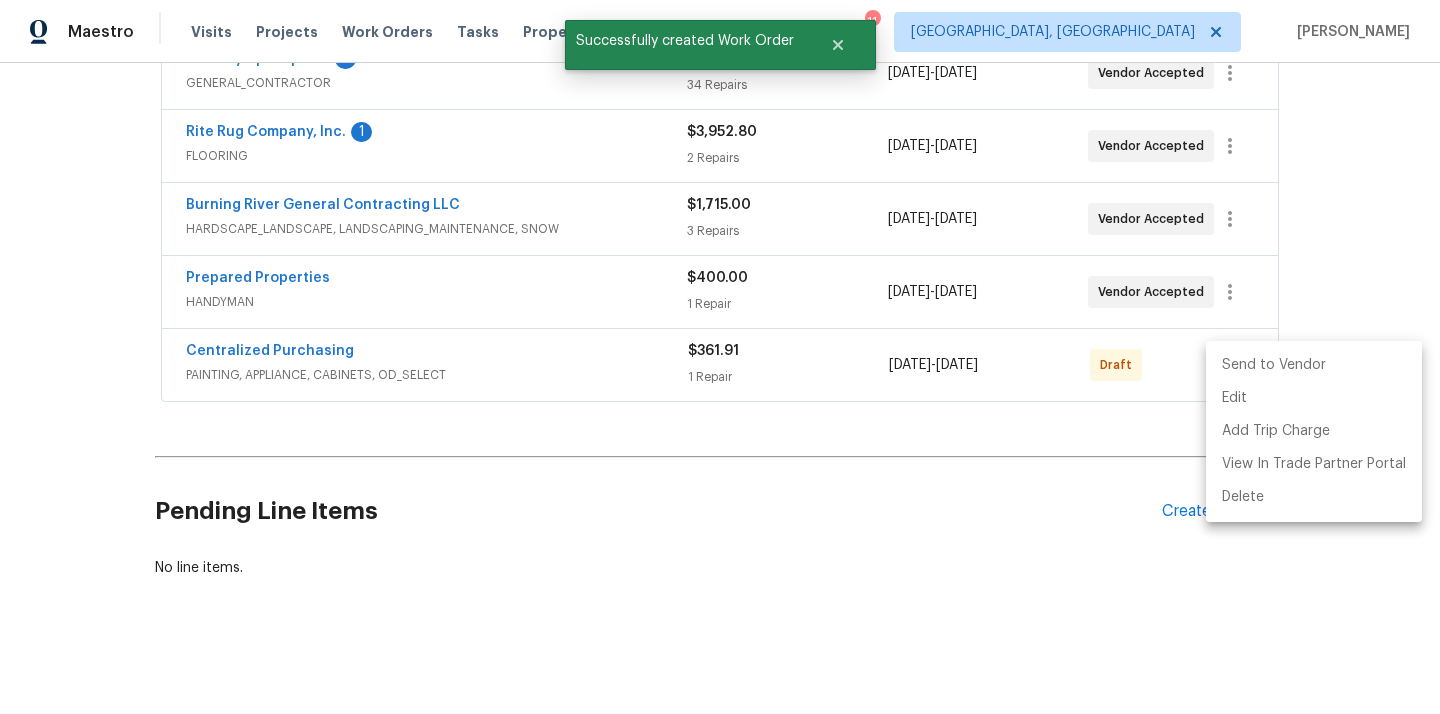 click on "Send to Vendor" at bounding box center [1314, 365] 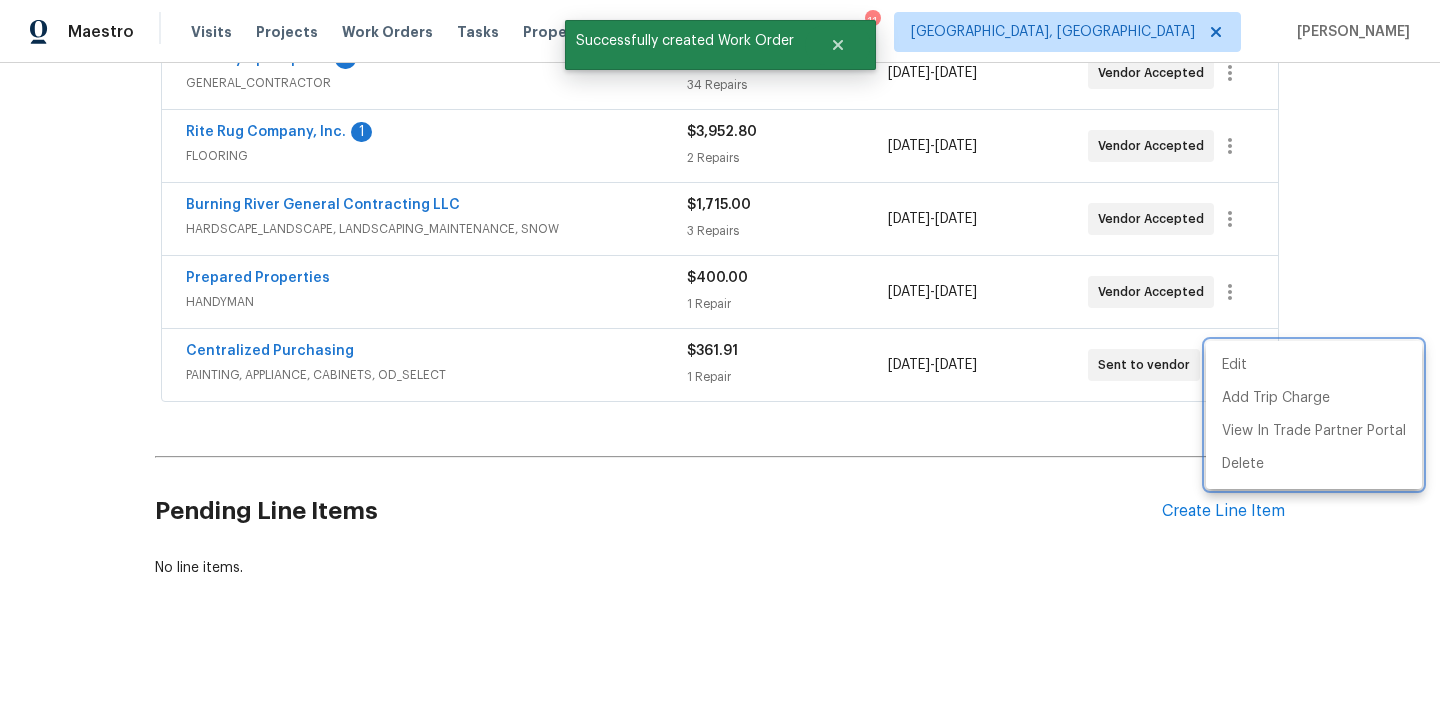 click at bounding box center (720, 357) 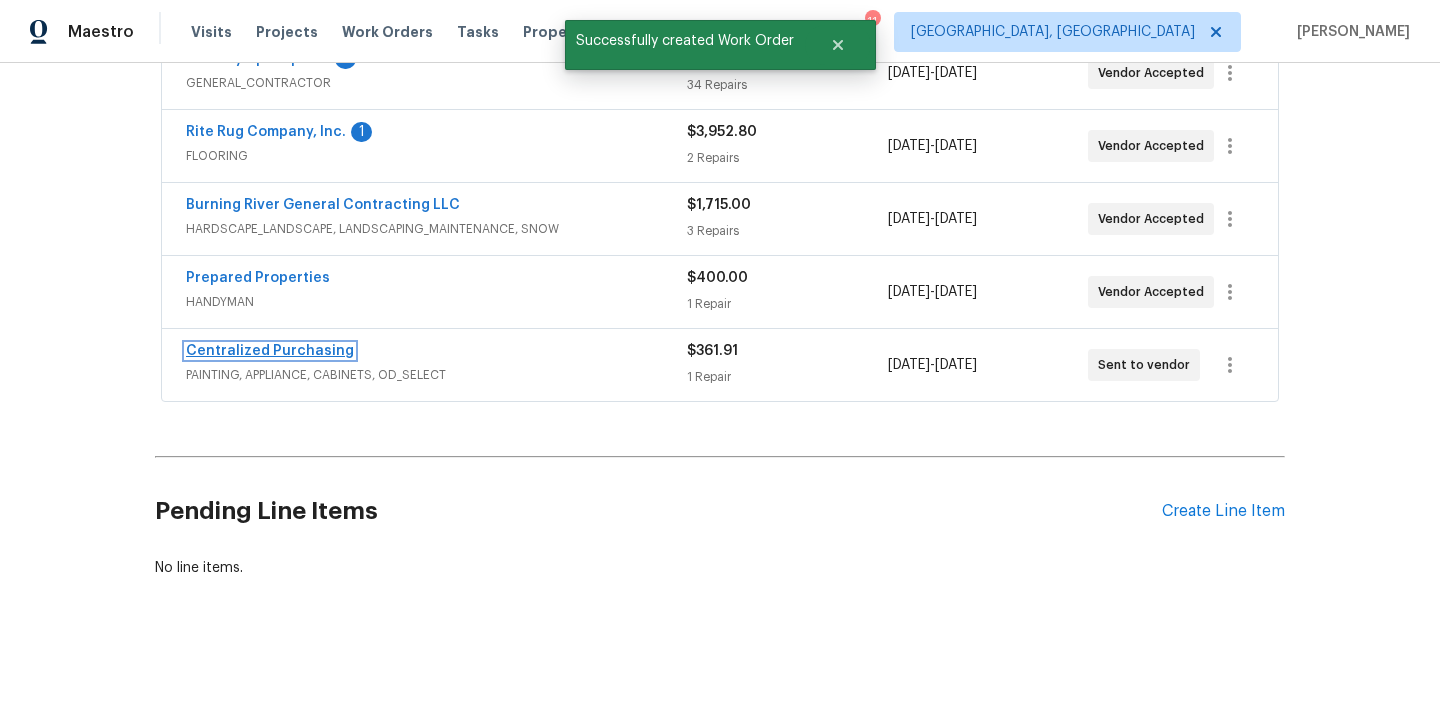 click on "Centralized Purchasing" at bounding box center [270, 351] 